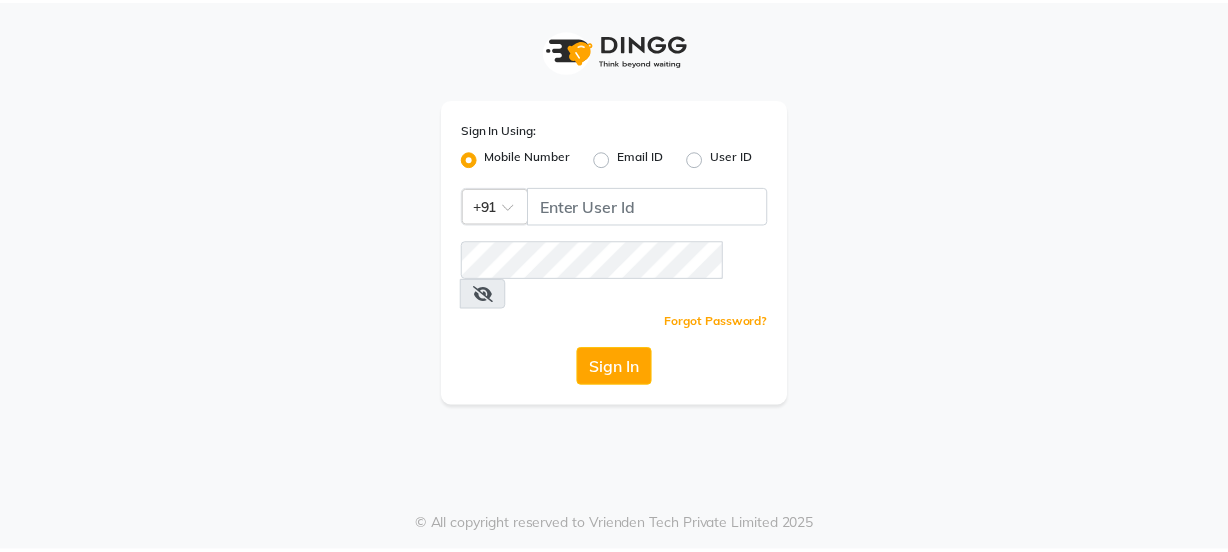 scroll, scrollTop: 0, scrollLeft: 0, axis: both 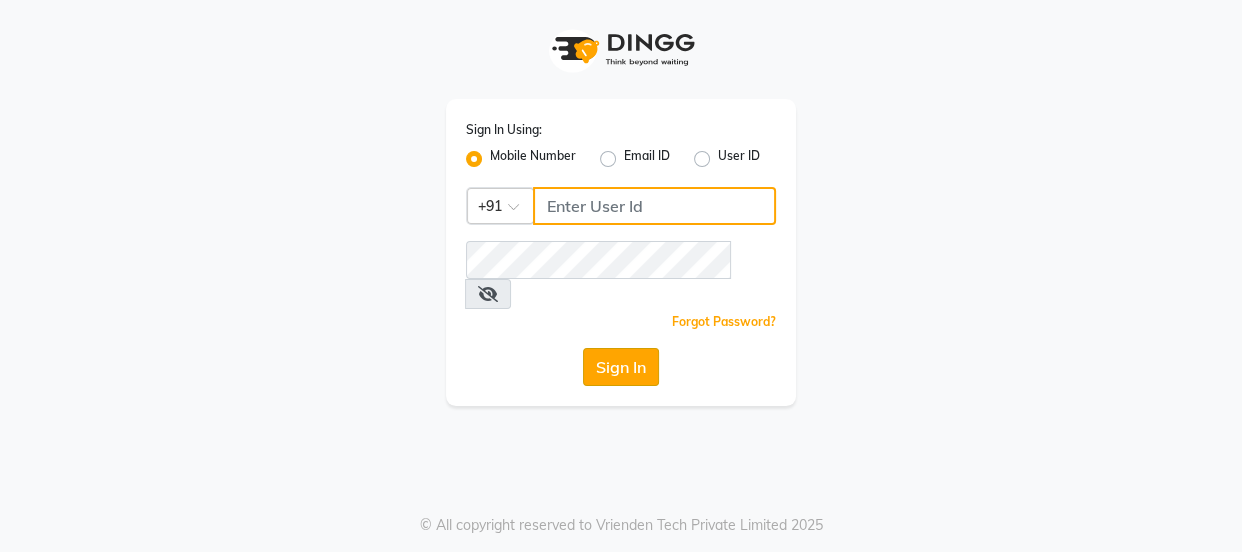 type on "9220814148" 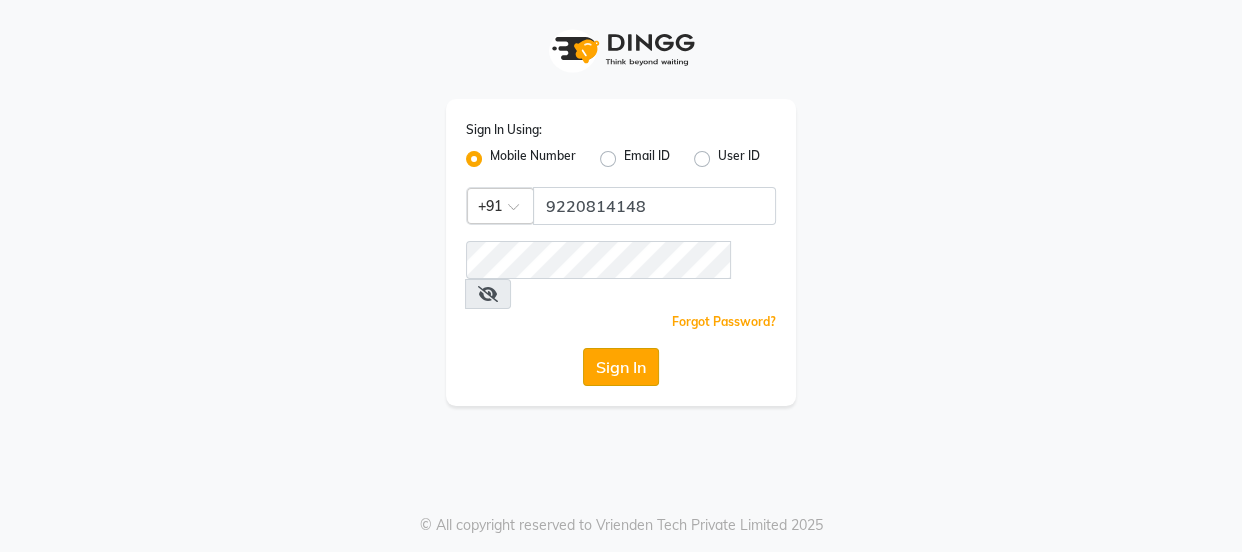 click on "Sign In" 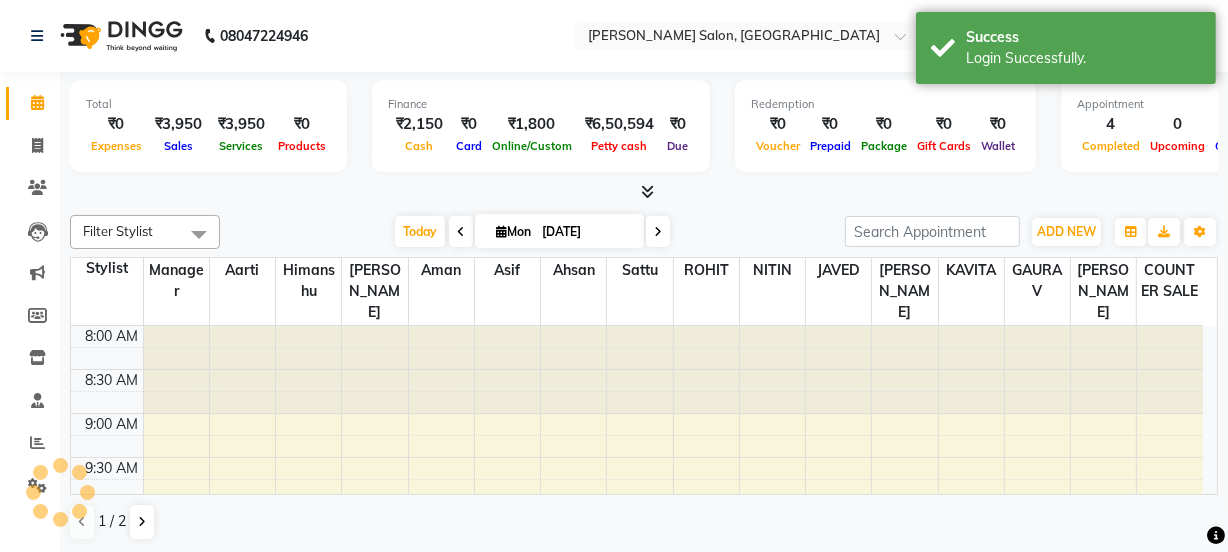 scroll, scrollTop: 911, scrollLeft: 0, axis: vertical 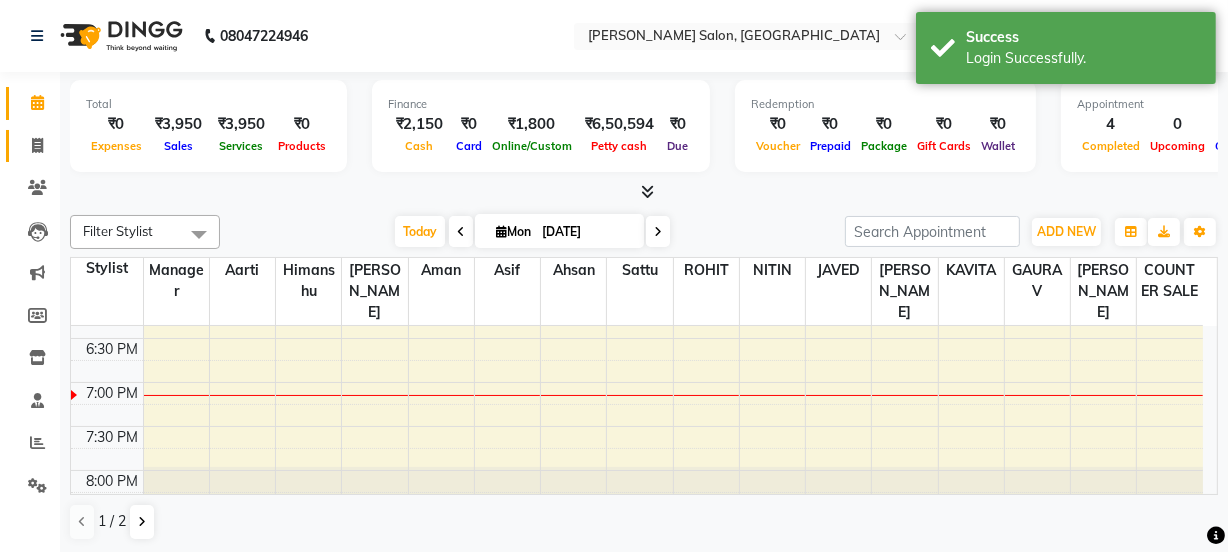 click 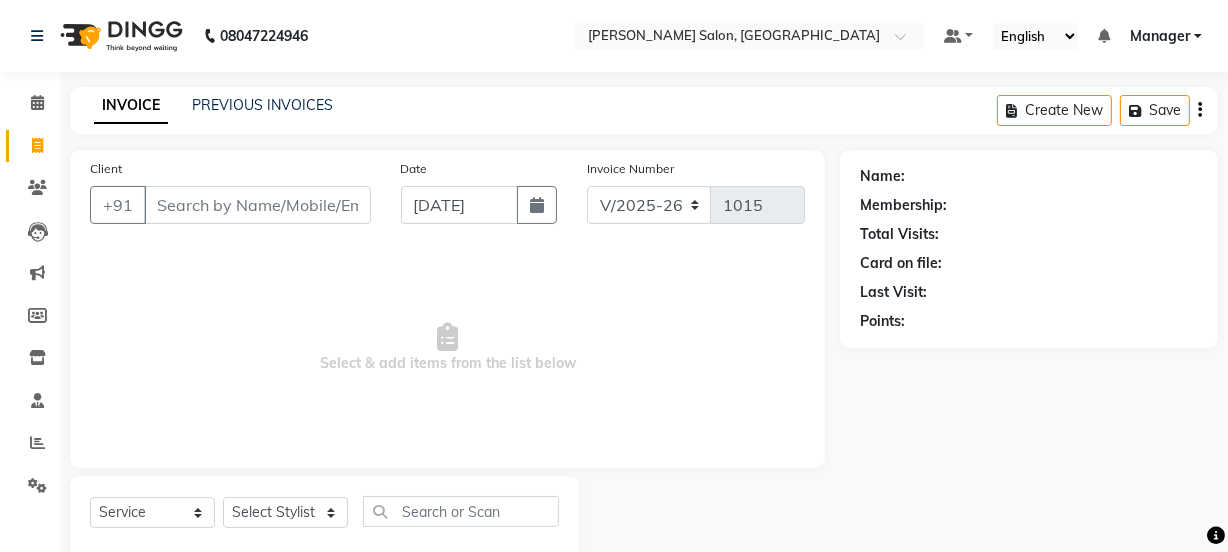 click on "Client" at bounding box center [257, 205] 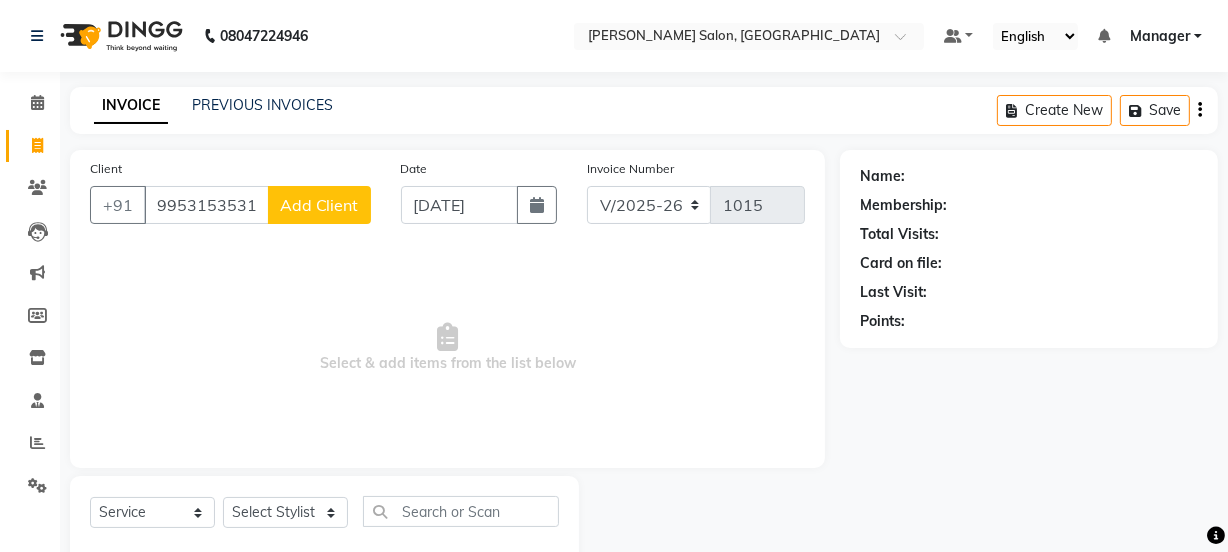 type on "9953153531" 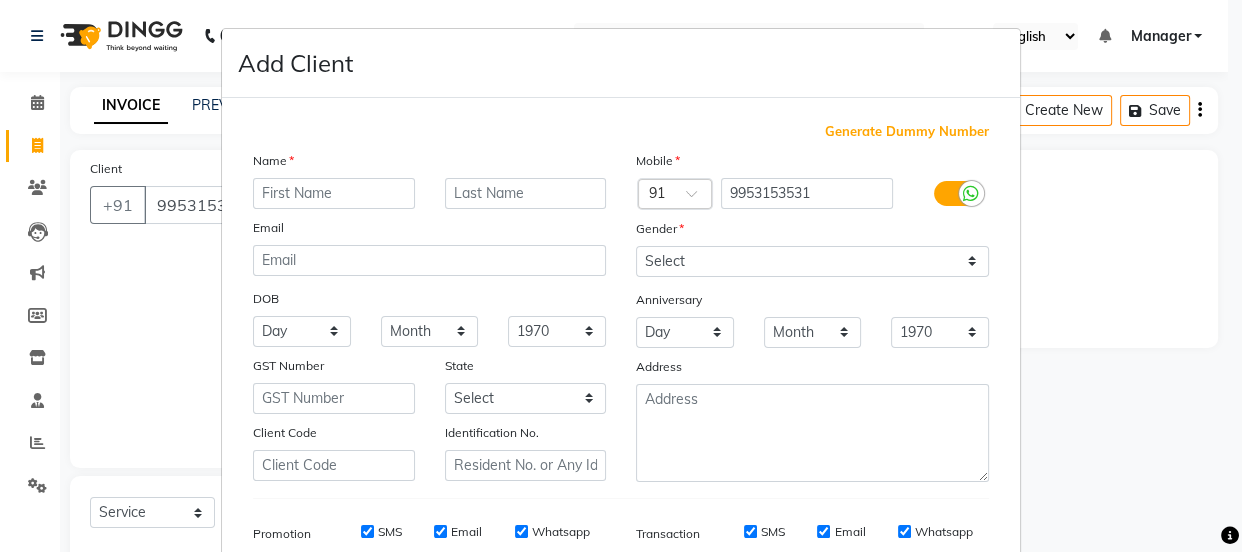click at bounding box center [334, 193] 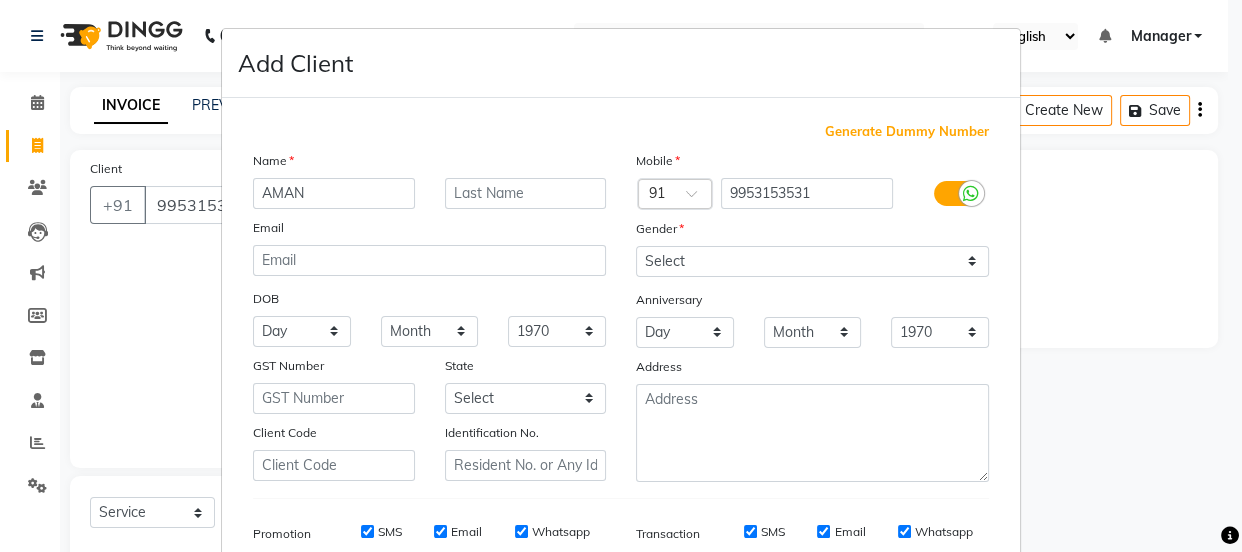 type on "AMAN" 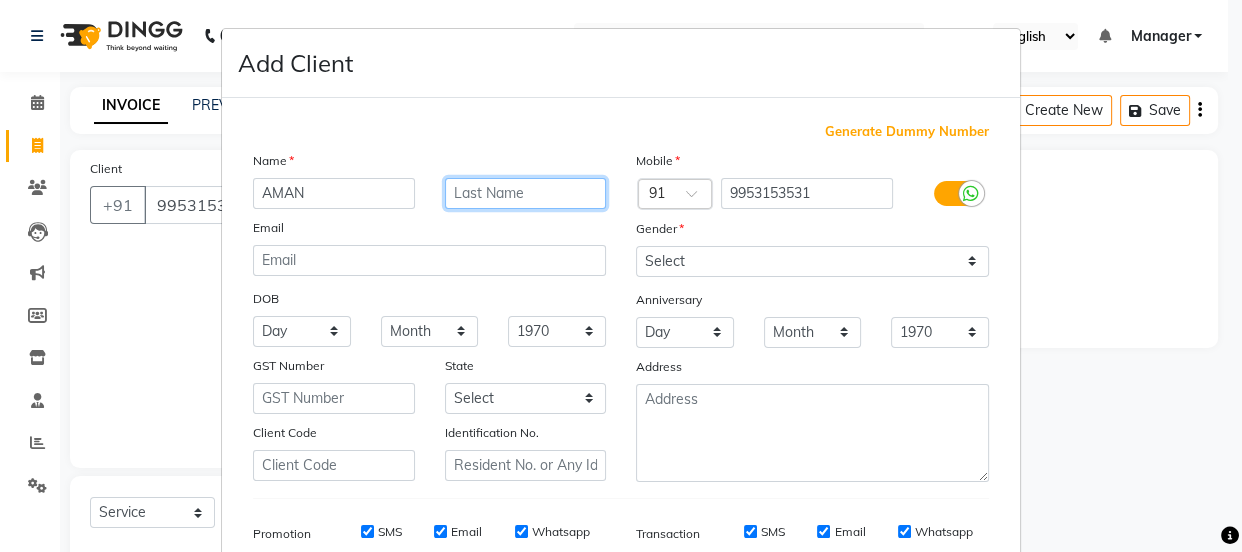 click at bounding box center (526, 193) 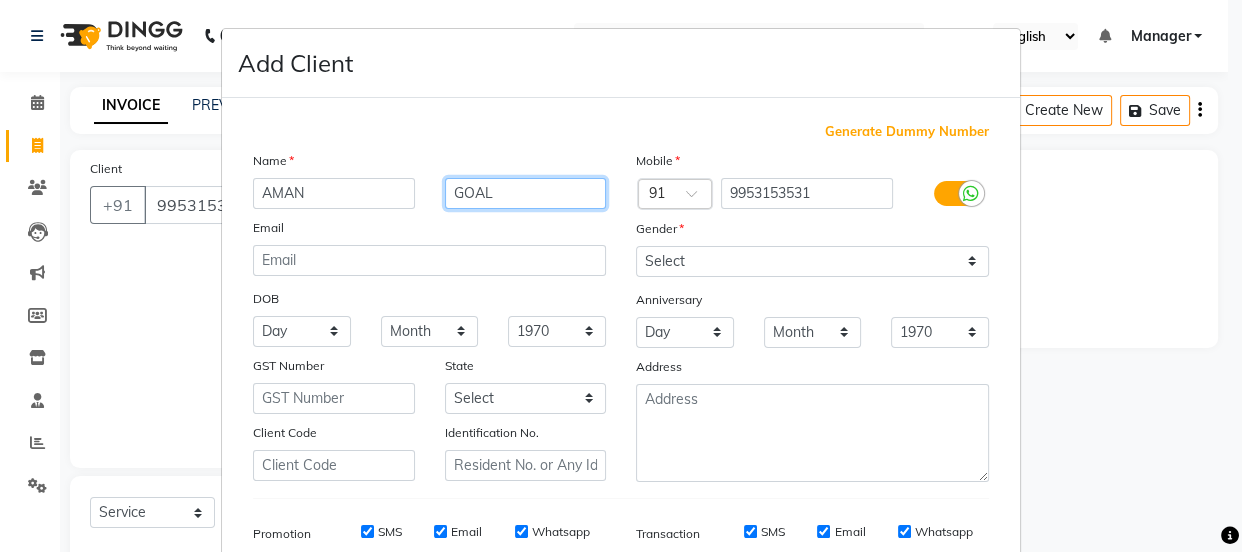 click on "GOAL" at bounding box center (526, 193) 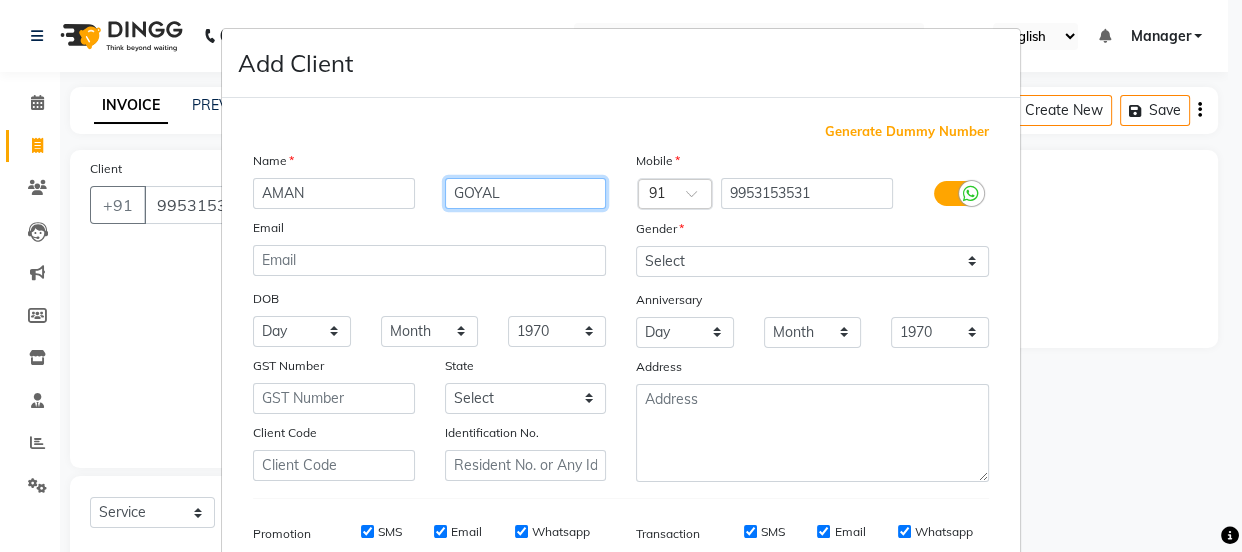 type on "GOYAL" 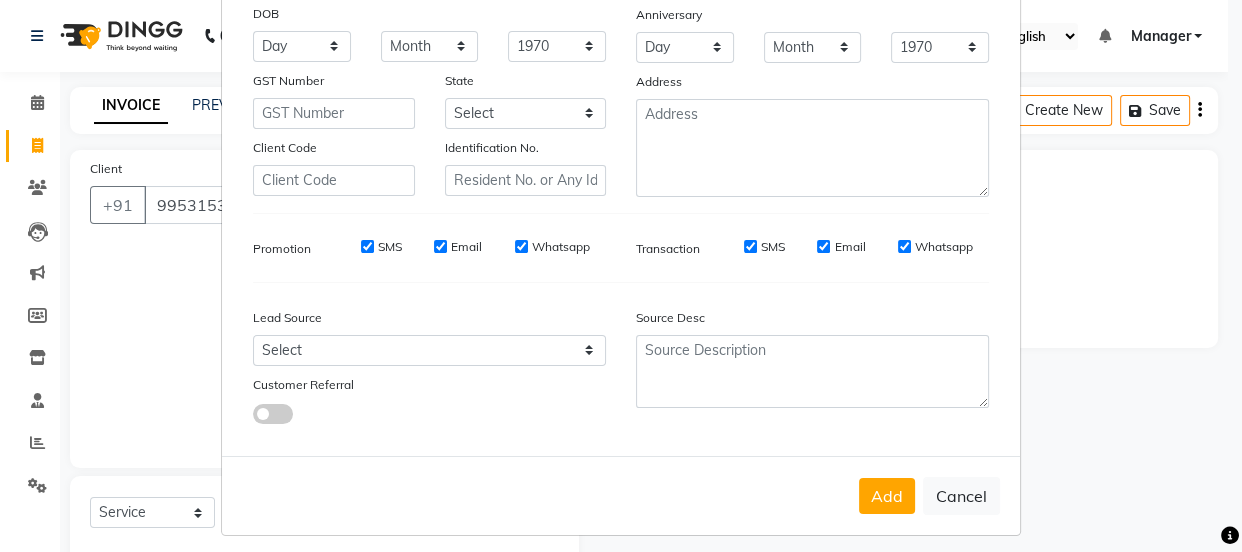 scroll, scrollTop: 301, scrollLeft: 0, axis: vertical 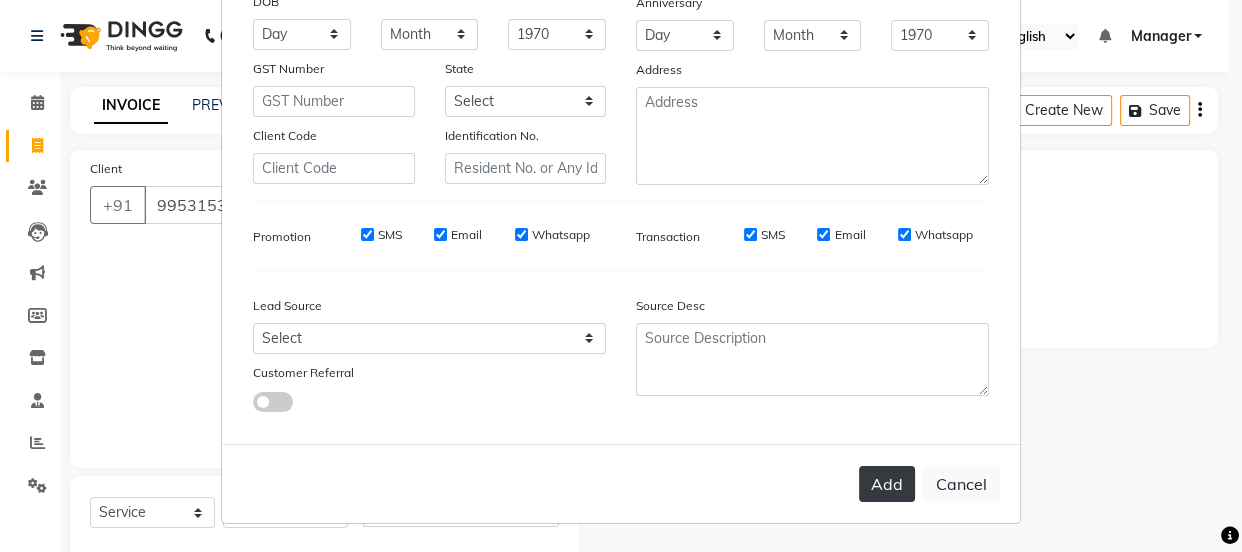 click on "Add" at bounding box center [887, 484] 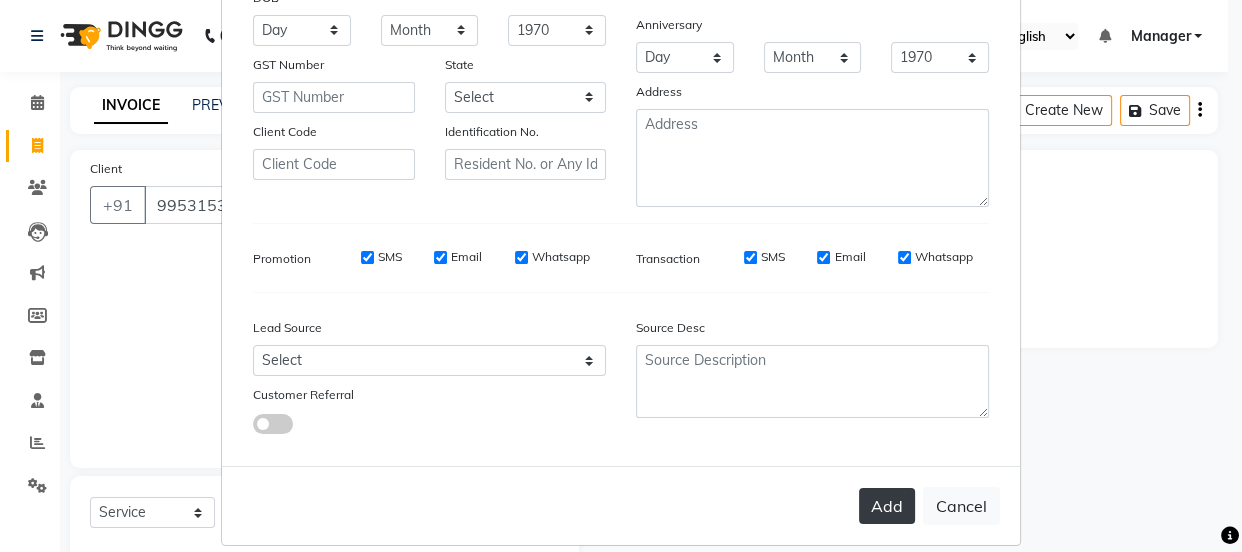 click on "Add" at bounding box center (887, 506) 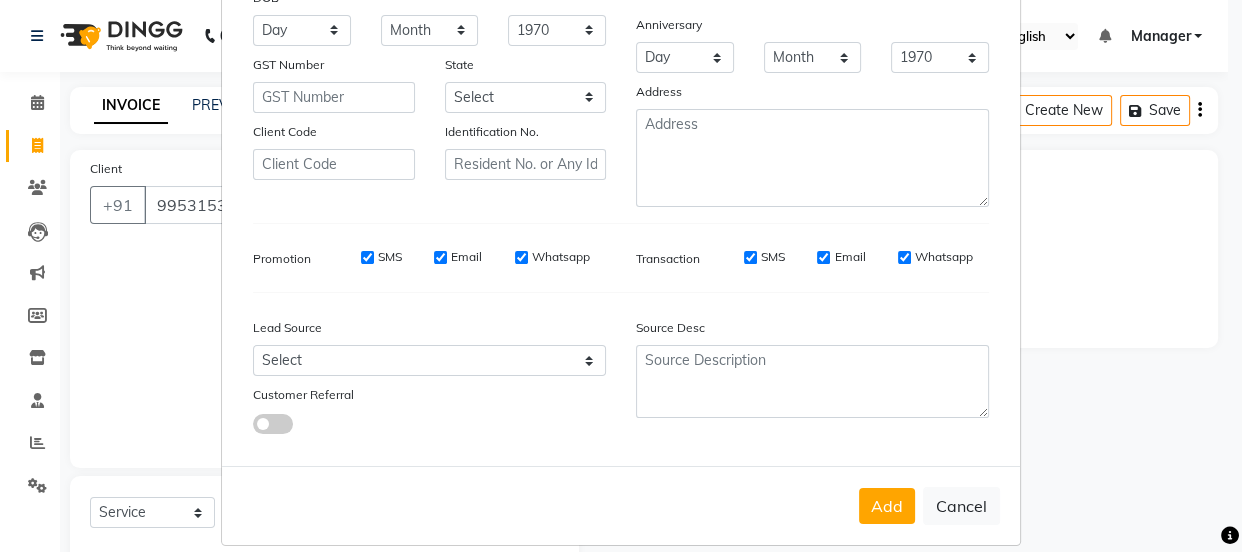 scroll, scrollTop: 0, scrollLeft: 0, axis: both 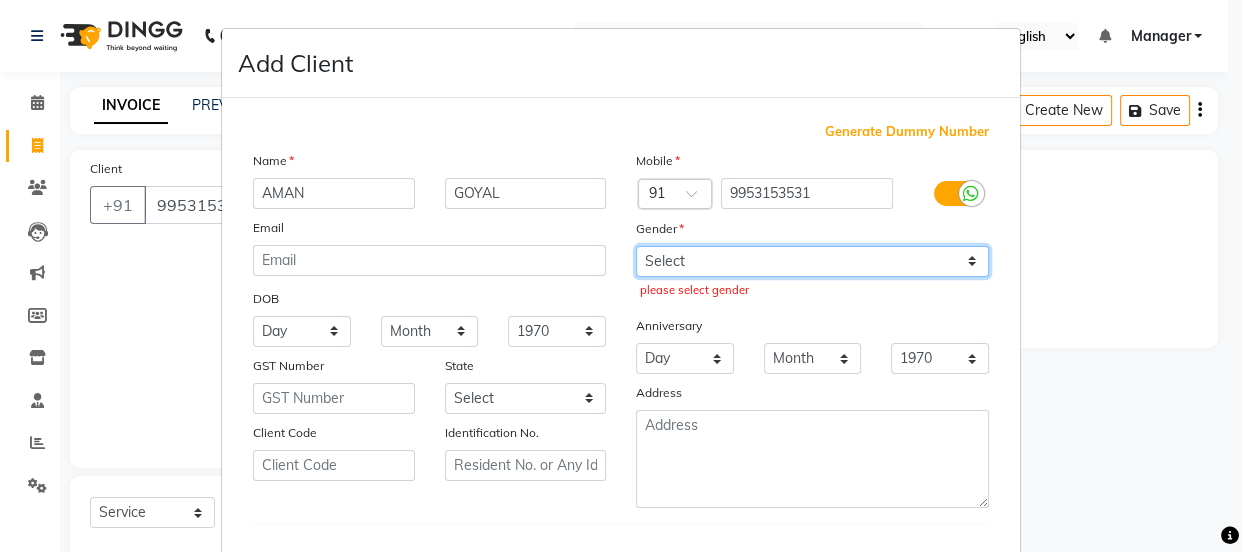 click on "Select [DEMOGRAPHIC_DATA] [DEMOGRAPHIC_DATA] Other Prefer Not To Say" at bounding box center (812, 261) 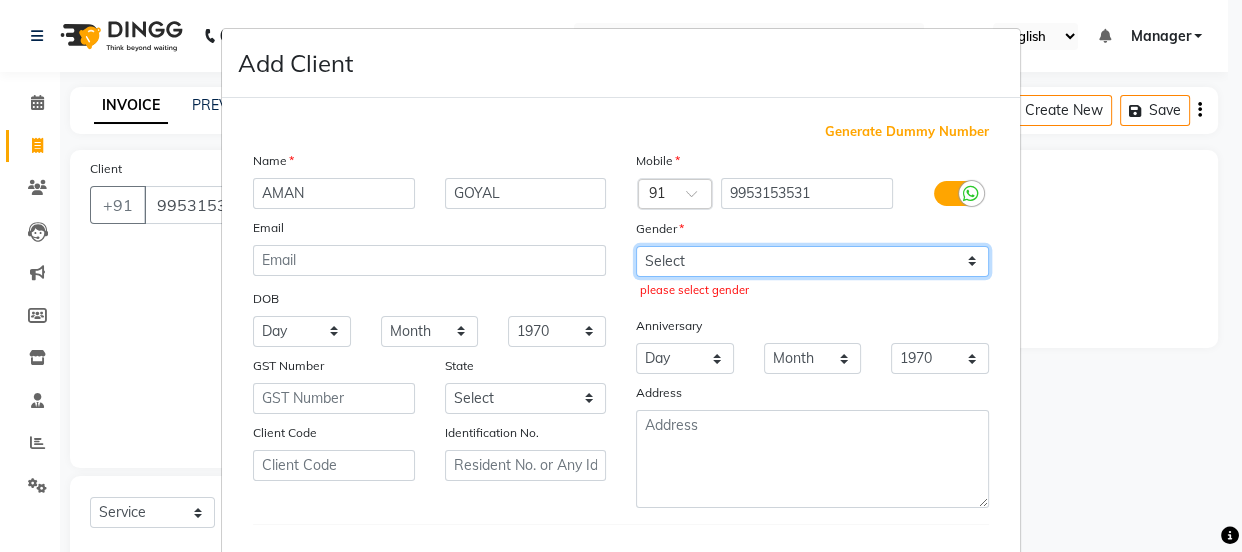 select on "[DEMOGRAPHIC_DATA]" 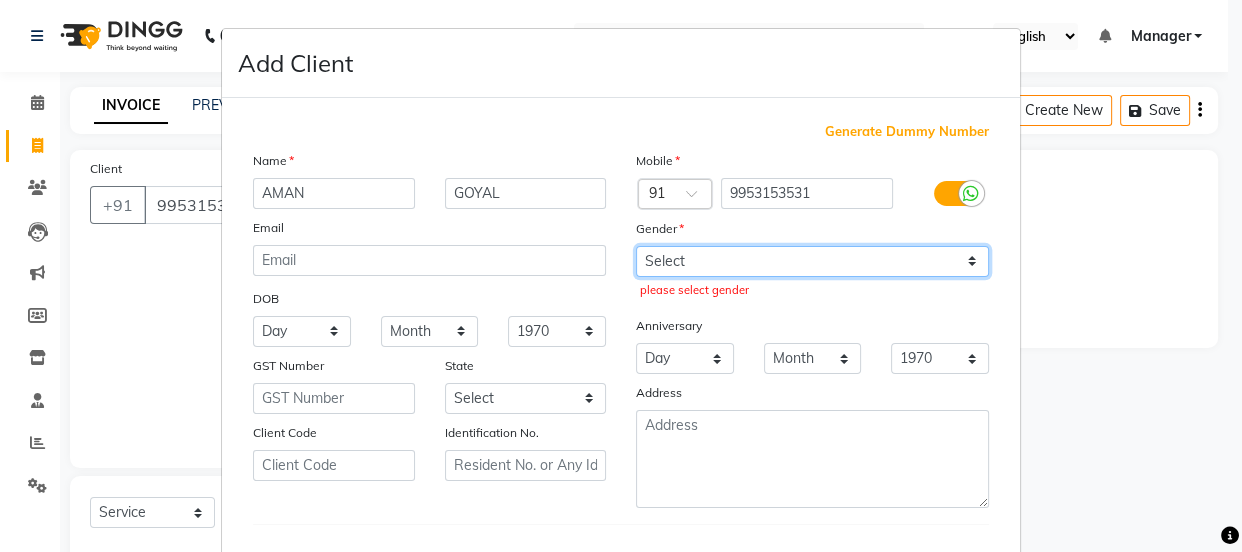 click on "Select [DEMOGRAPHIC_DATA] [DEMOGRAPHIC_DATA] Other Prefer Not To Say" at bounding box center [812, 261] 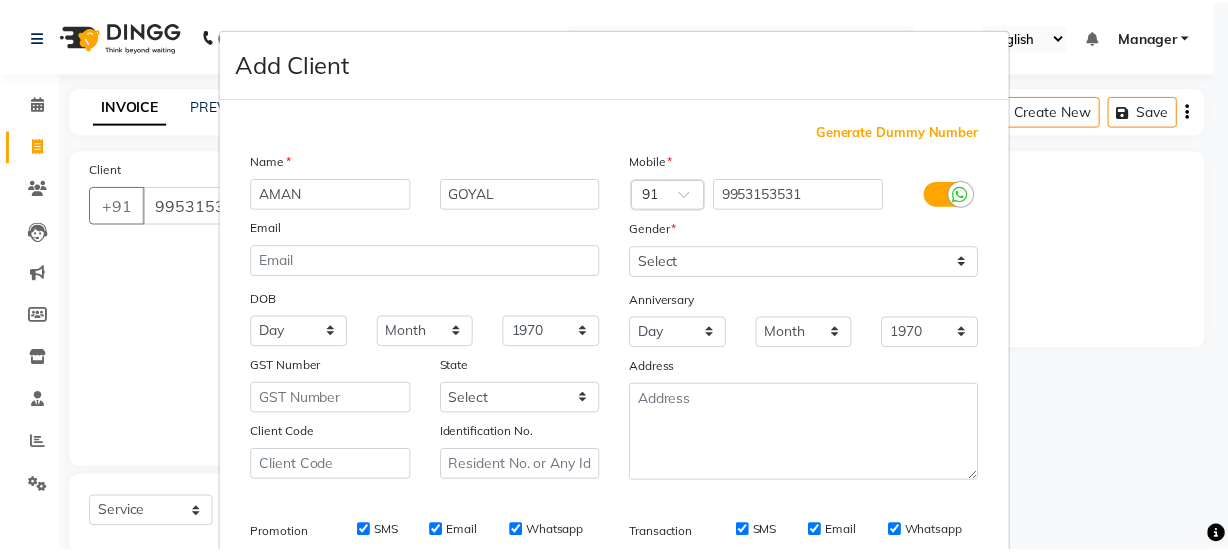 scroll, scrollTop: 301, scrollLeft: 0, axis: vertical 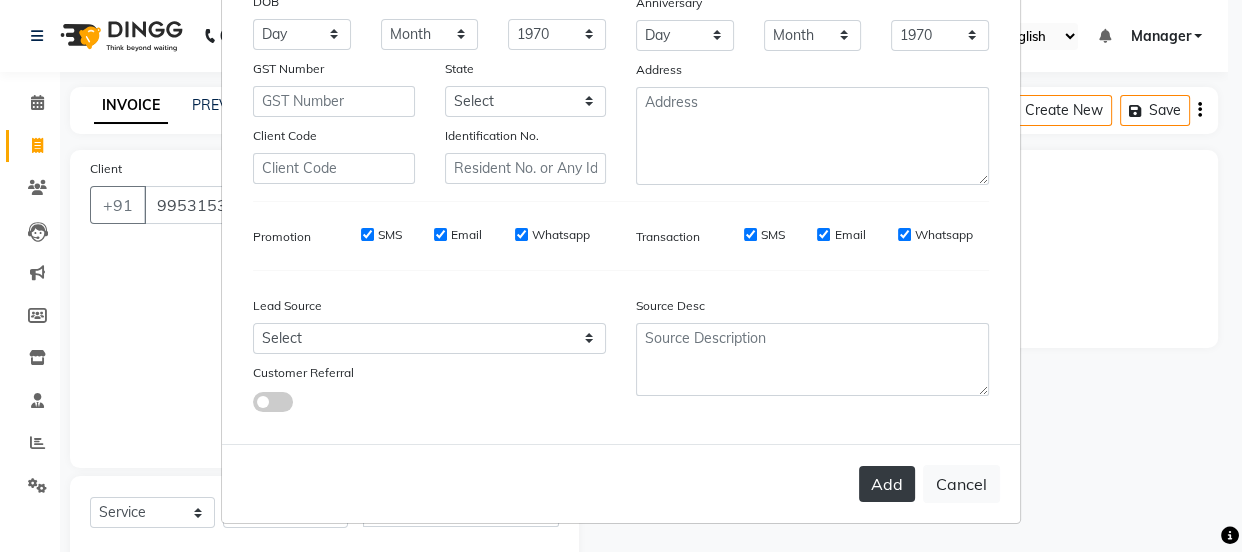 click on "Add" at bounding box center (887, 484) 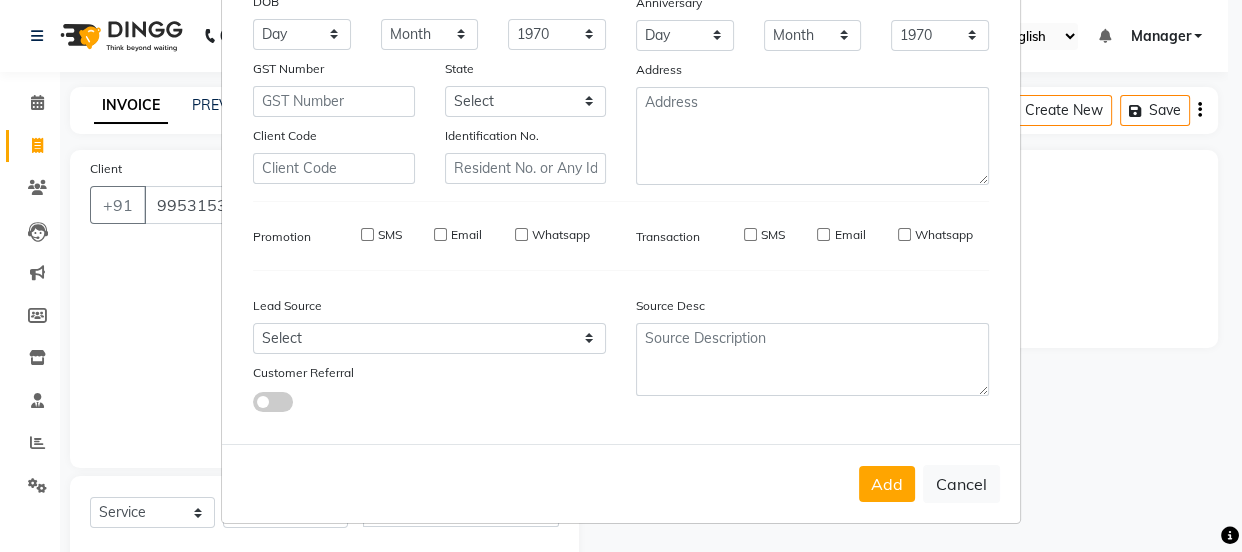 type 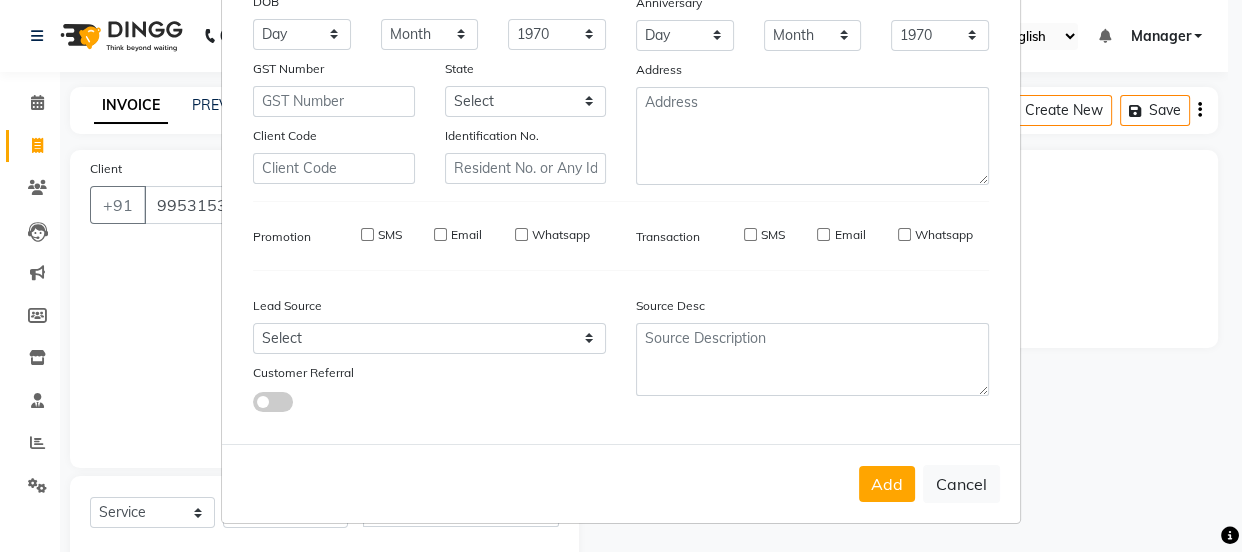 type 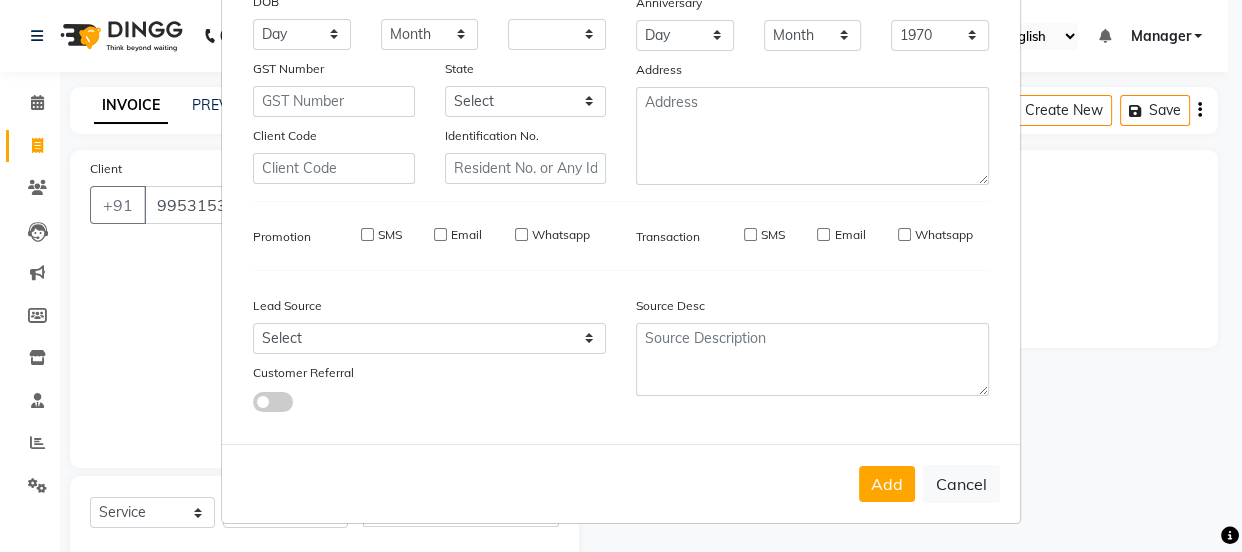 select 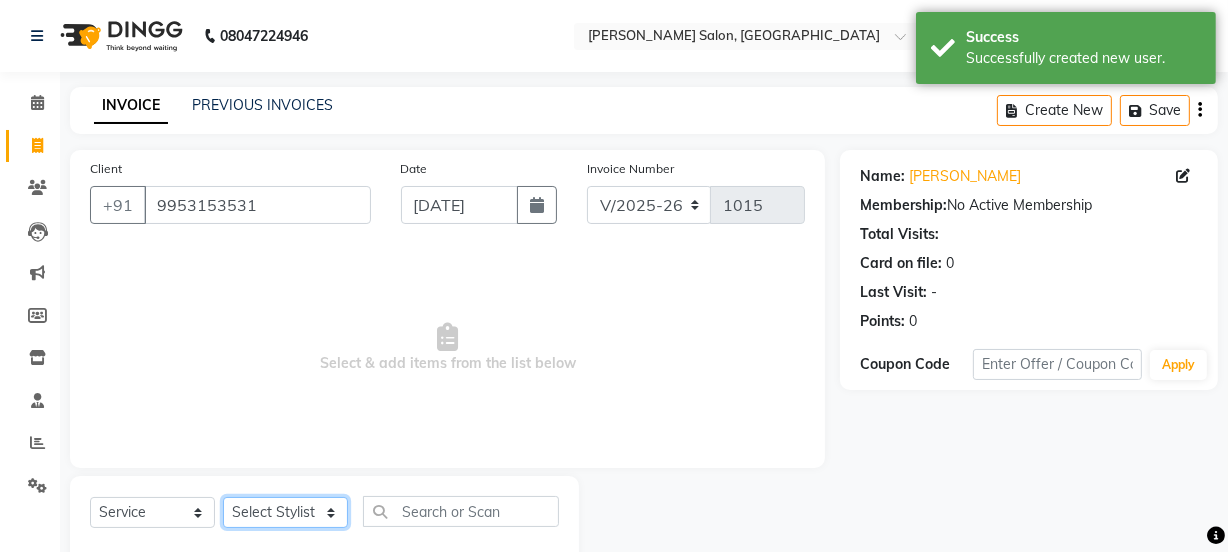 click on "Select Stylist [PERSON_NAME] [PERSON_NAME] COUNTER SALE [PERSON_NAME] [PERSON_NAME] KAVITA Manager NITIN [PERSON_NAME] [PERSON_NAME] Sattu VISHAL" 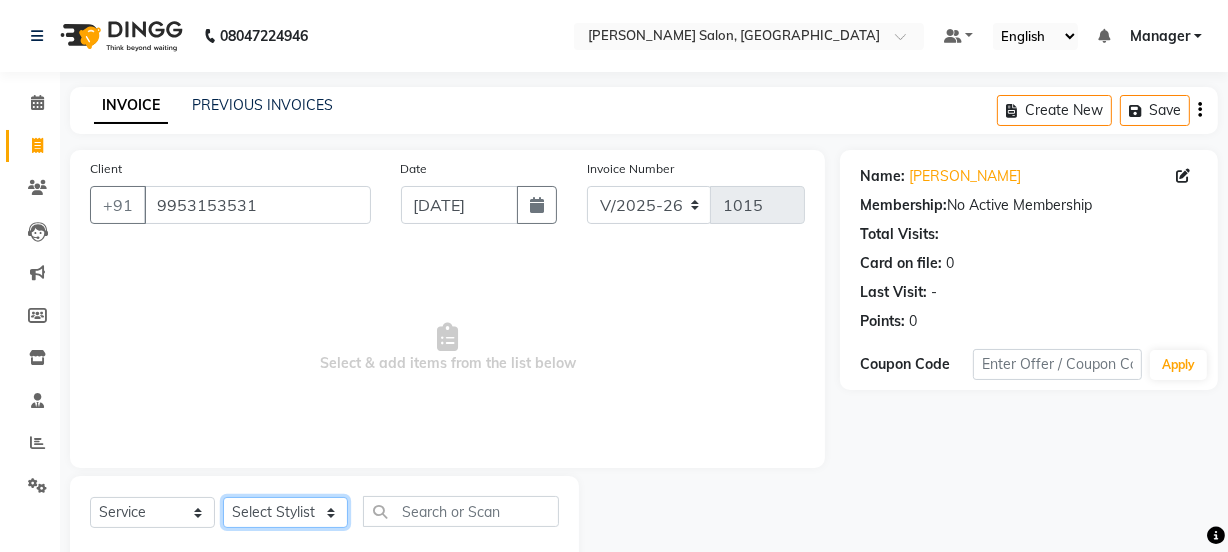 click on "Select Stylist [PERSON_NAME] [PERSON_NAME] COUNTER SALE [PERSON_NAME] [PERSON_NAME] KAVITA Manager NITIN [PERSON_NAME] [PERSON_NAME] Sattu VISHAL" 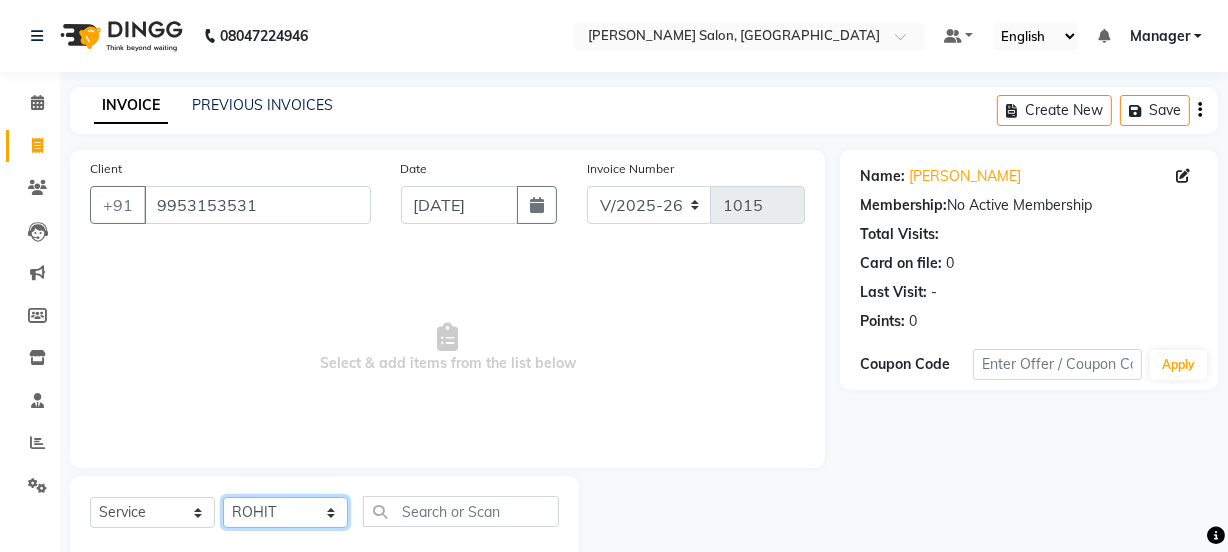 click on "Select Stylist [PERSON_NAME] [PERSON_NAME] COUNTER SALE [PERSON_NAME] [PERSON_NAME] KAVITA Manager NITIN [PERSON_NAME] [PERSON_NAME] Sattu VISHAL" 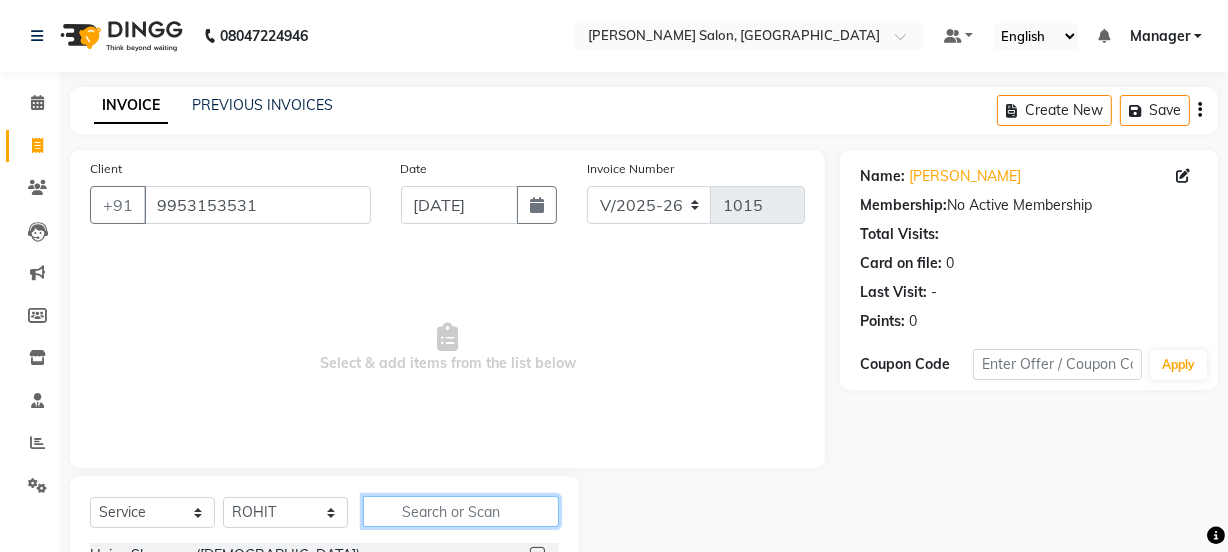 click 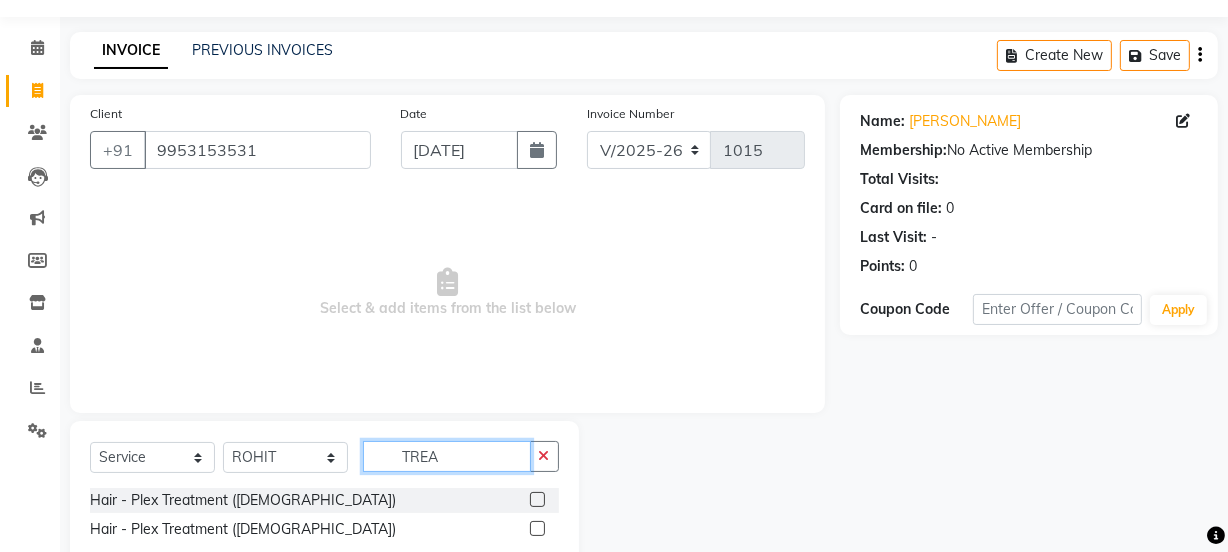 scroll, scrollTop: 107, scrollLeft: 0, axis: vertical 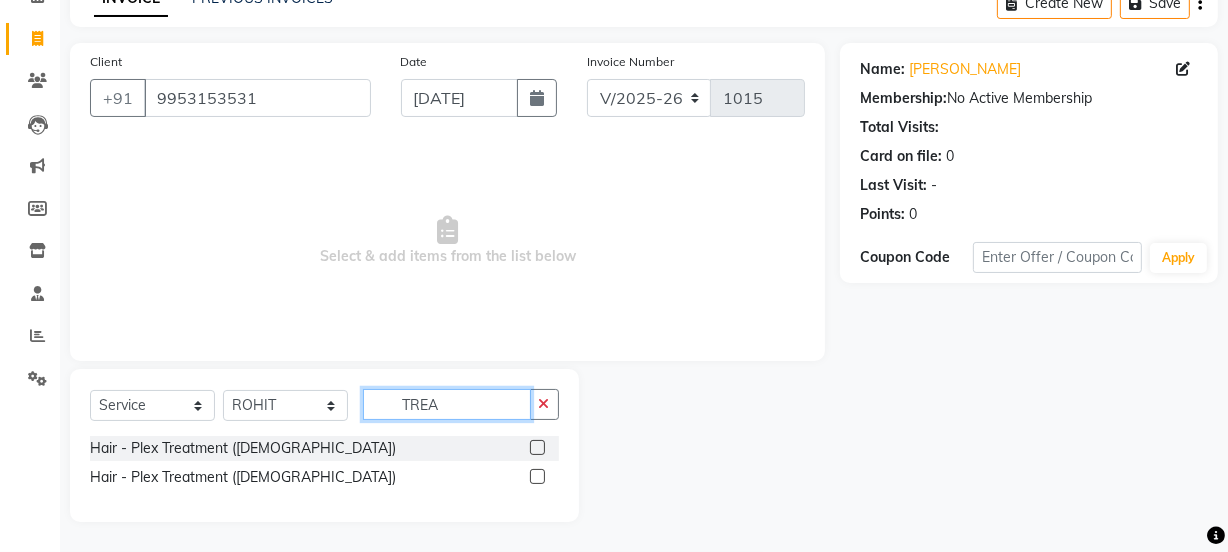 click on "TREA" 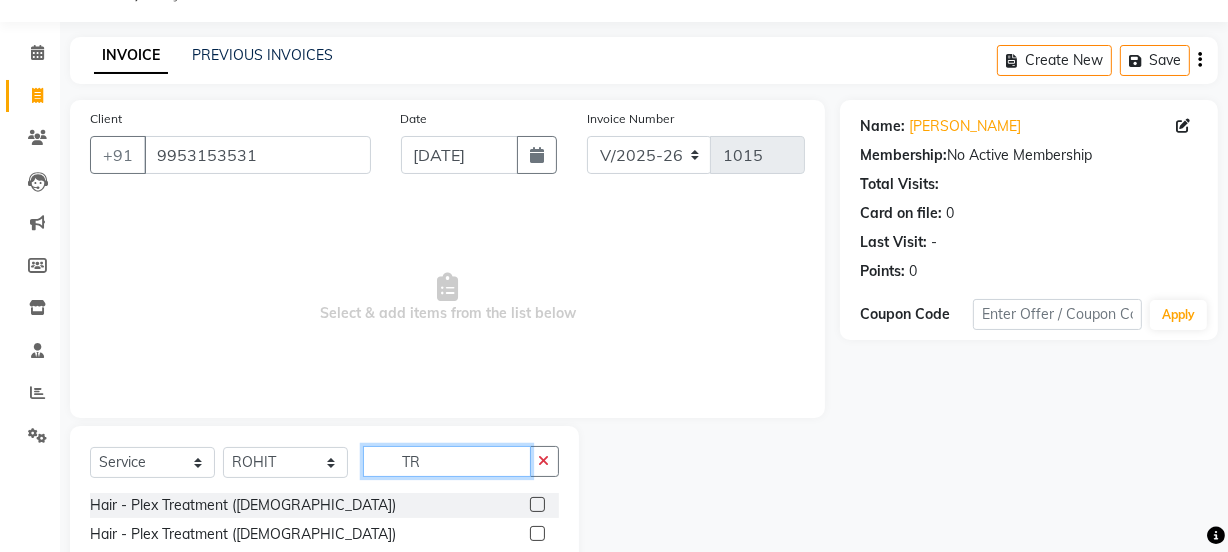 scroll, scrollTop: 107, scrollLeft: 0, axis: vertical 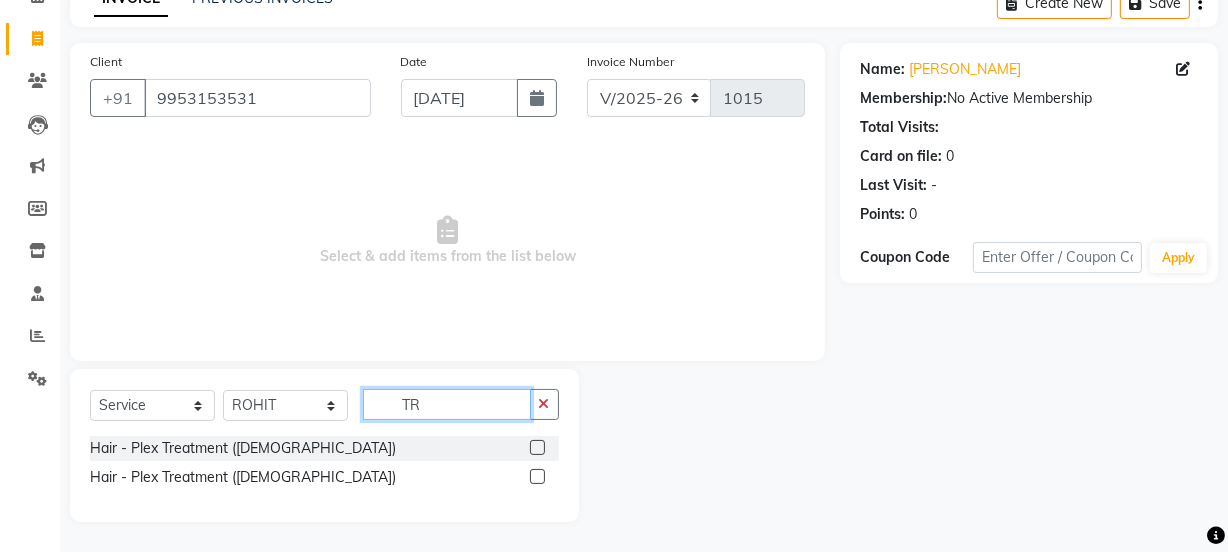 type on "T" 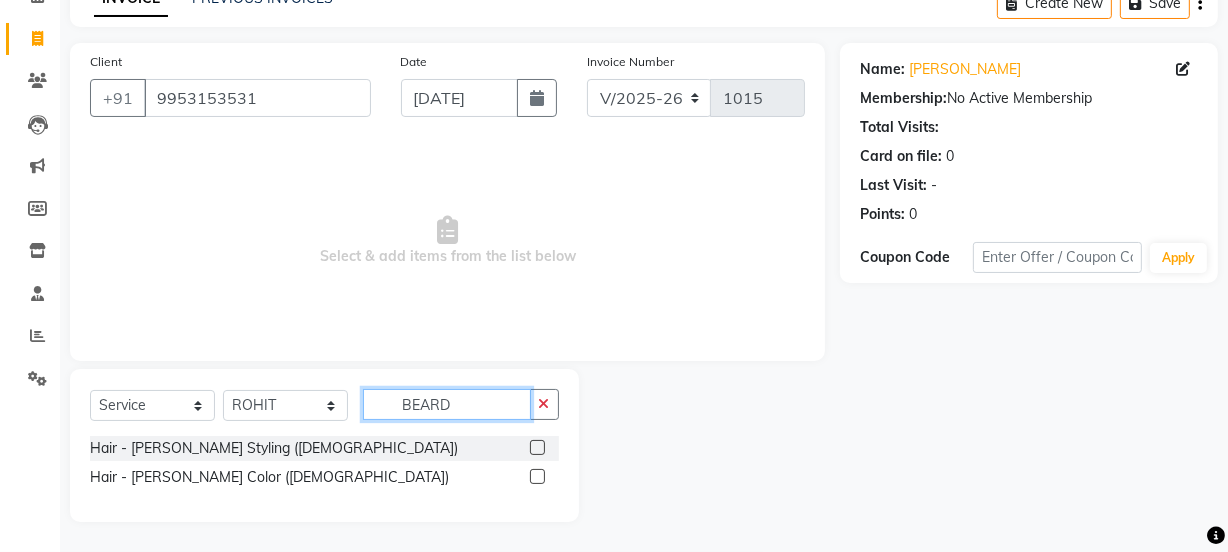 type on "BEARD" 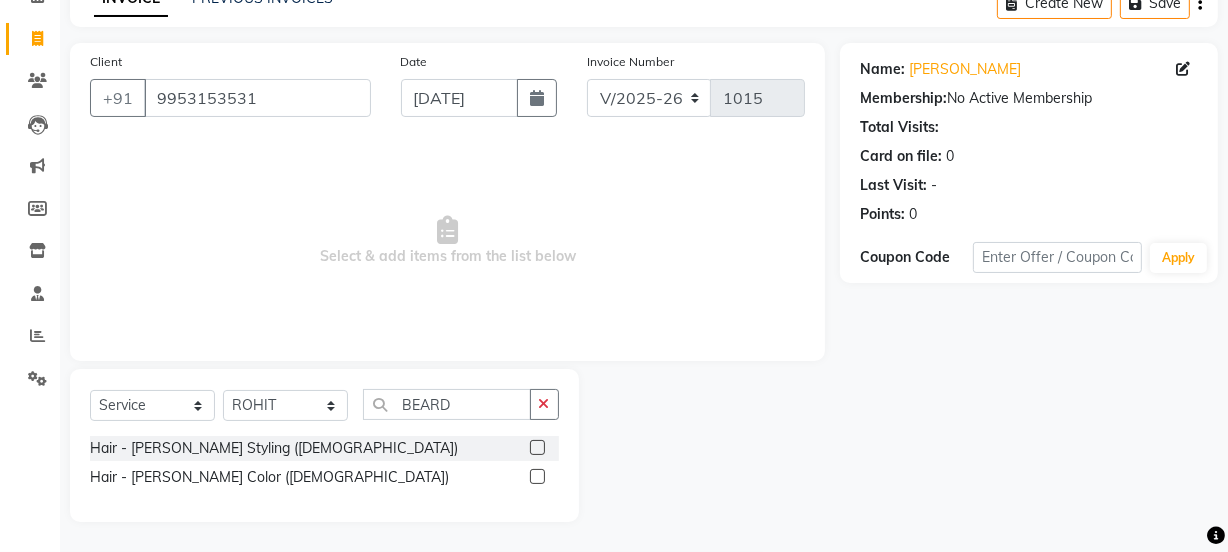 click 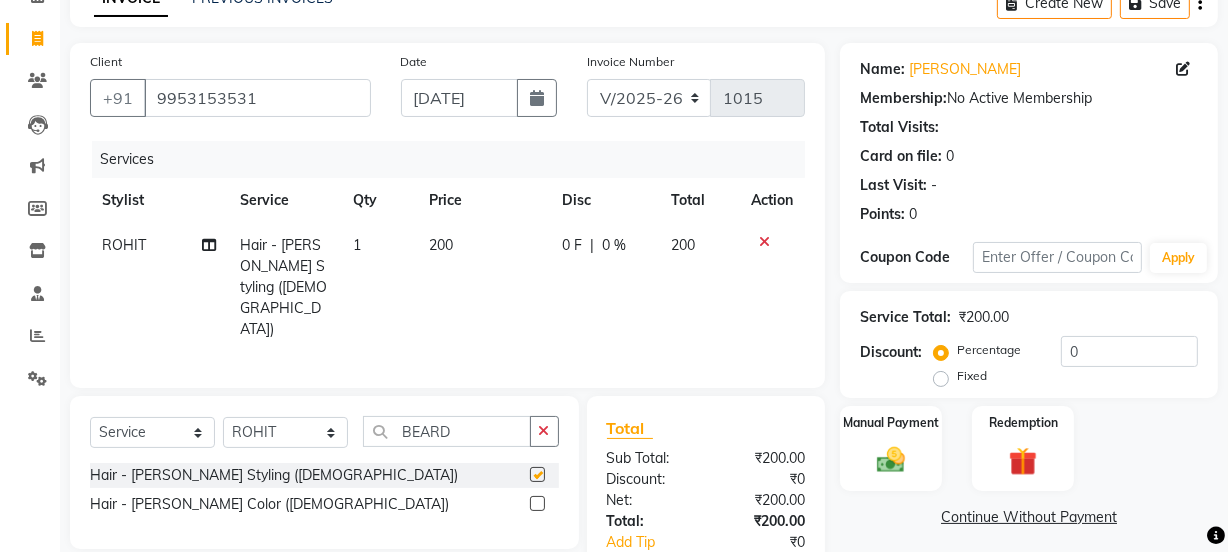 checkbox on "false" 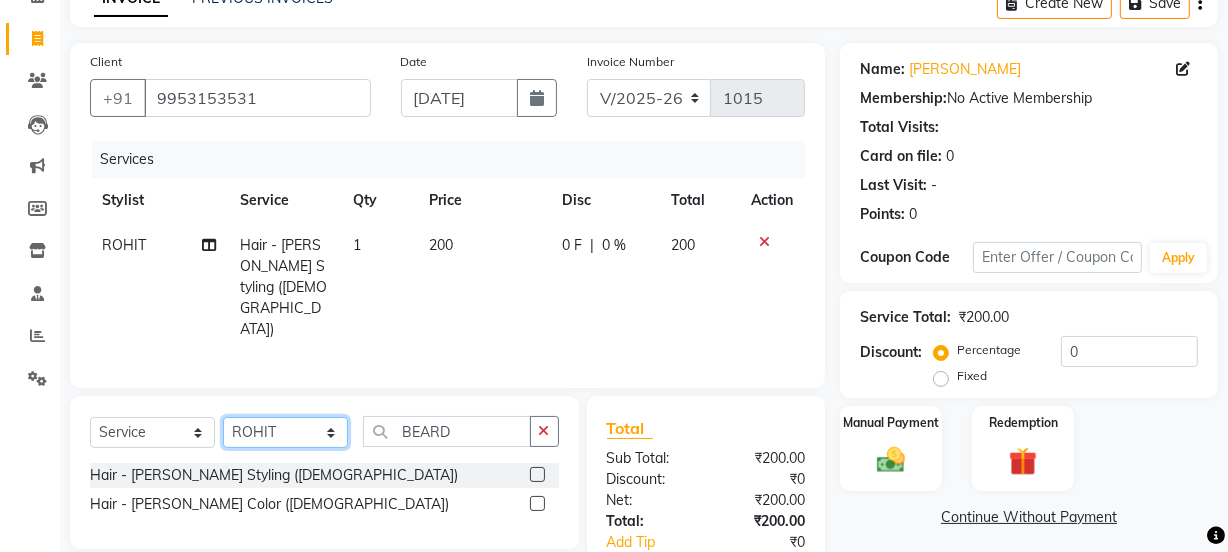 click on "Select Stylist [PERSON_NAME] [PERSON_NAME] COUNTER SALE [PERSON_NAME] [PERSON_NAME] KAVITA Manager NITIN [PERSON_NAME] [PERSON_NAME] Sattu VISHAL" 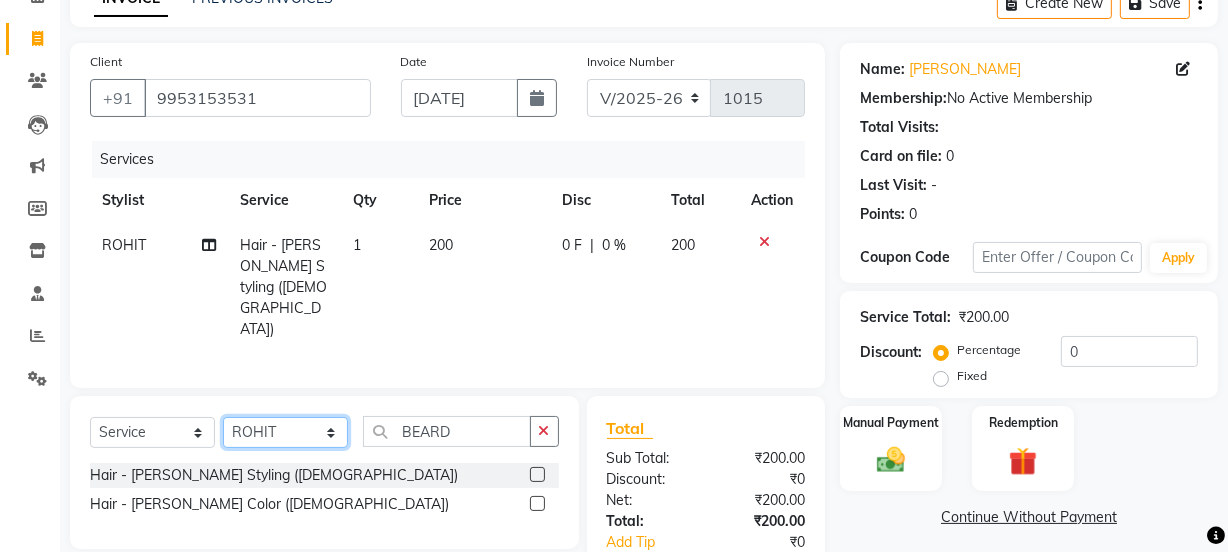 select on "68885" 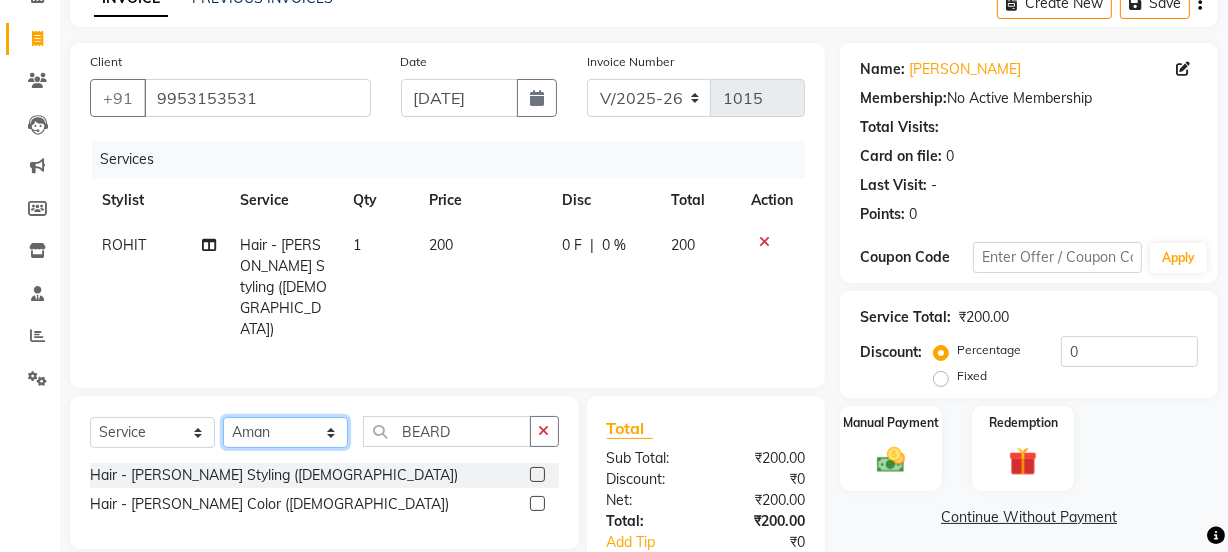 click on "Select Stylist [PERSON_NAME] [PERSON_NAME] COUNTER SALE [PERSON_NAME] [PERSON_NAME] KAVITA Manager NITIN [PERSON_NAME] [PERSON_NAME] Sattu VISHAL" 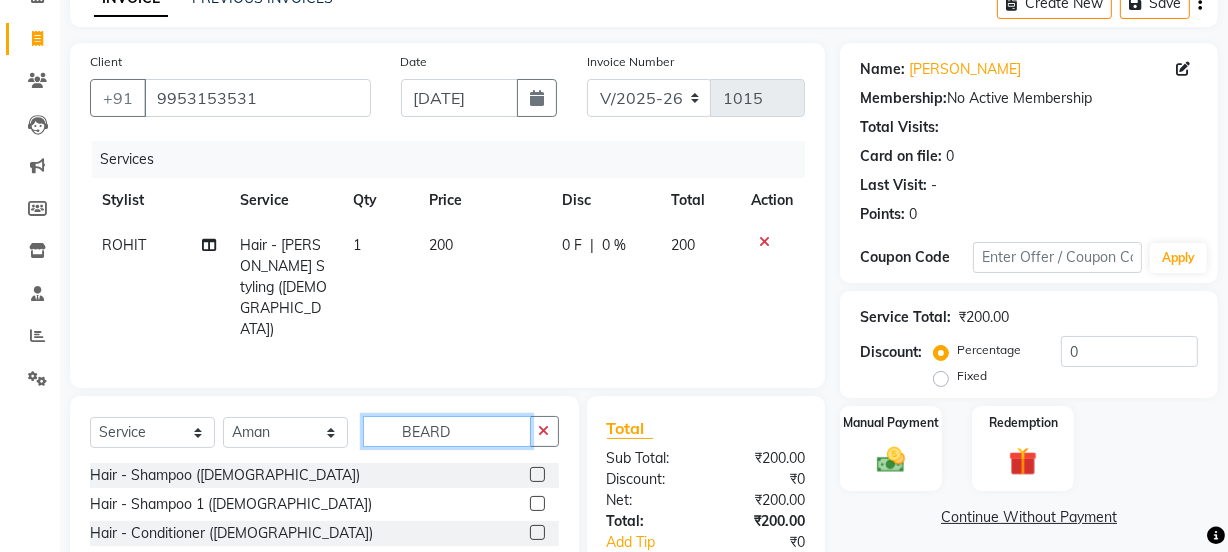 click on "BEARD" 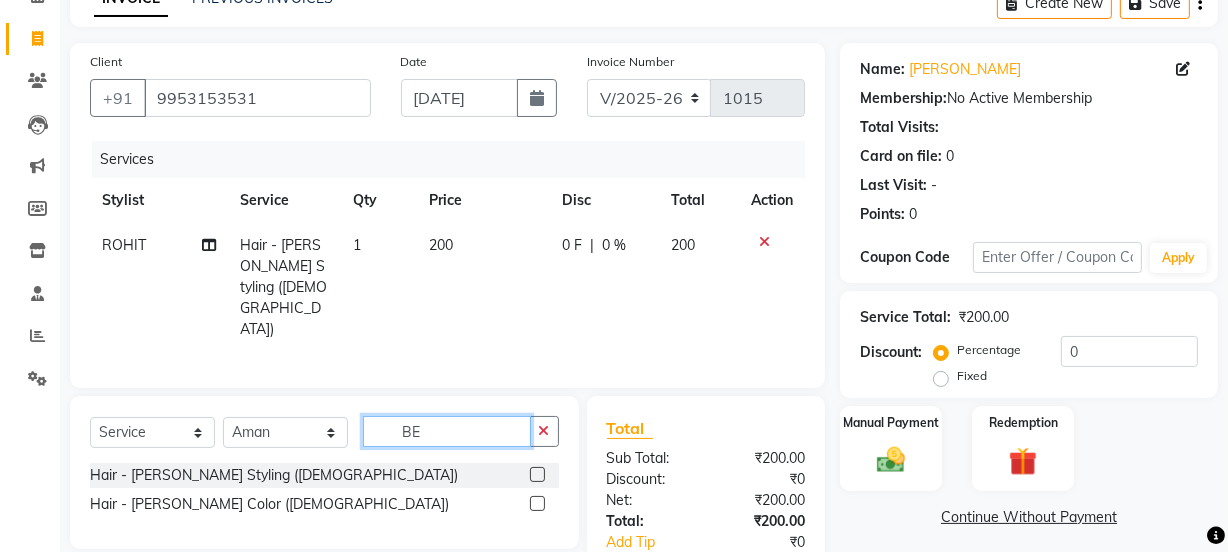 type on "B" 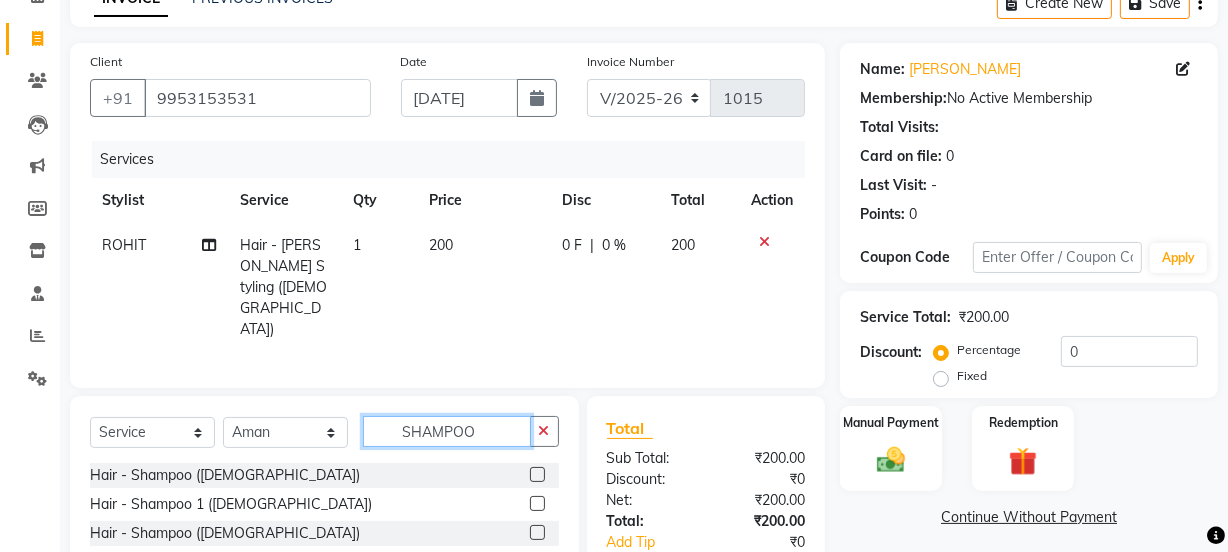 type on "SHAMPOO" 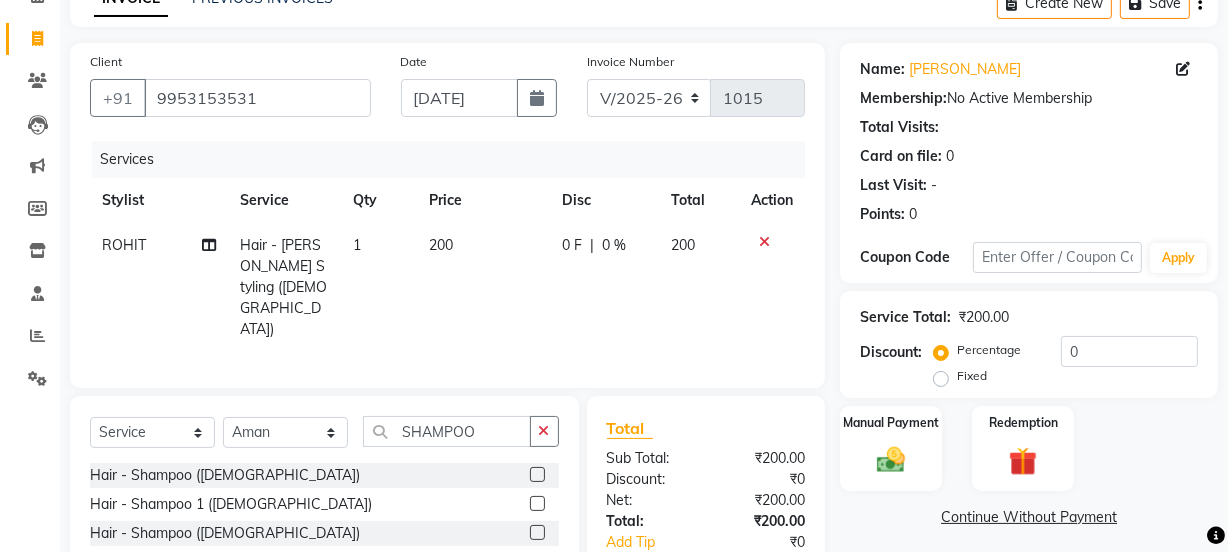 click 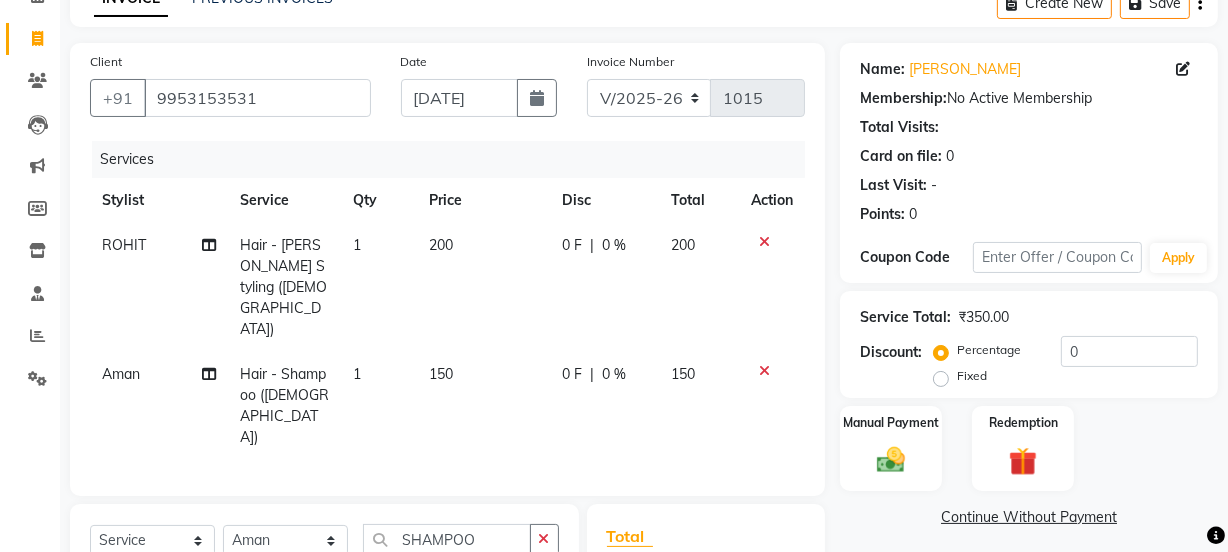 checkbox on "false" 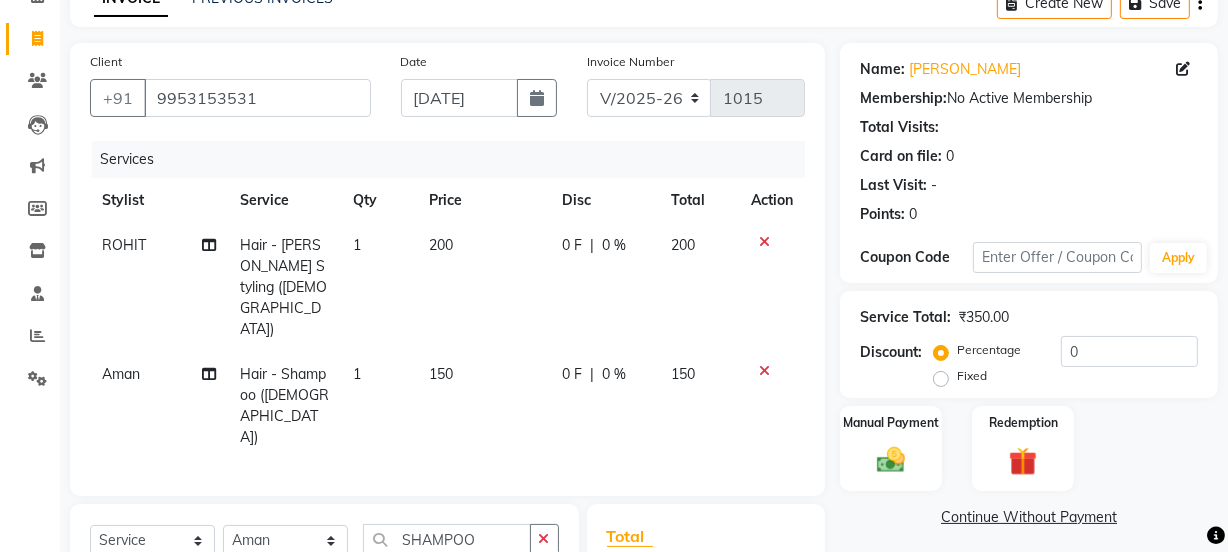 click 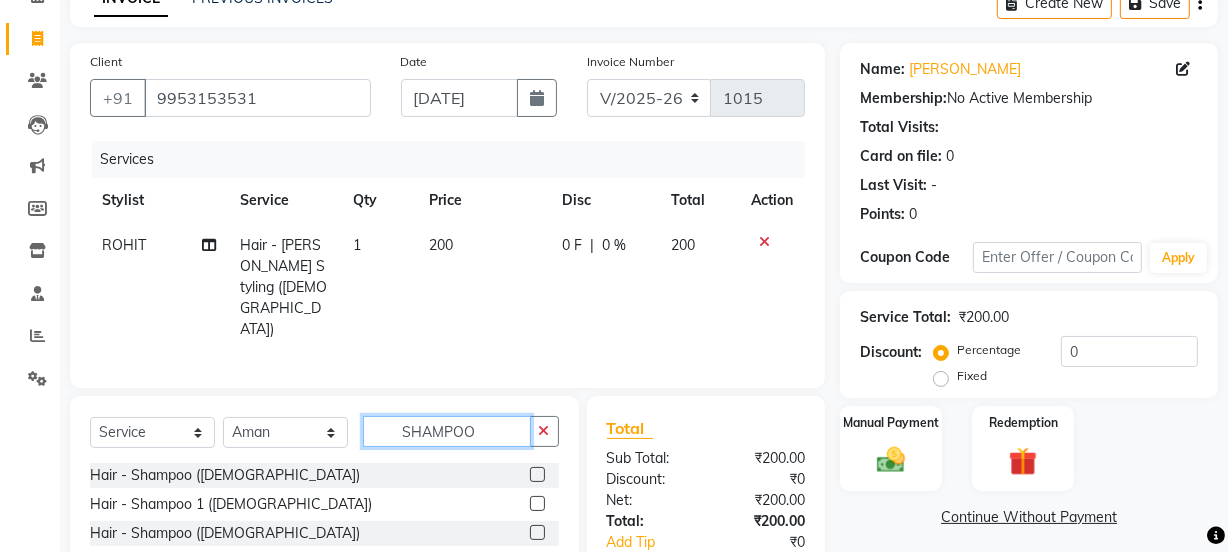click on "SHAMPOO" 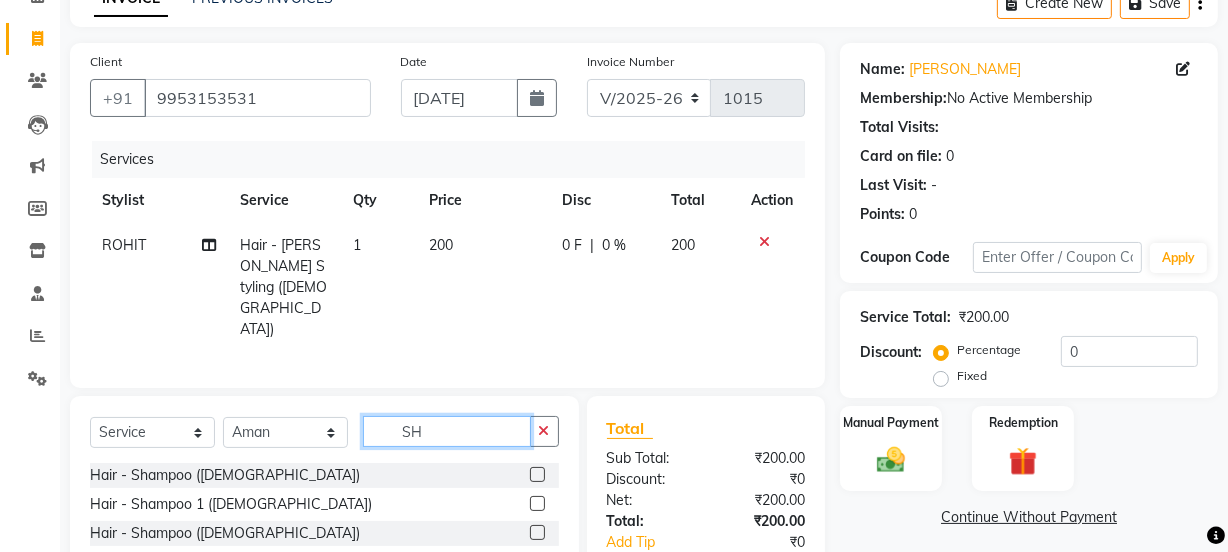 type on "S" 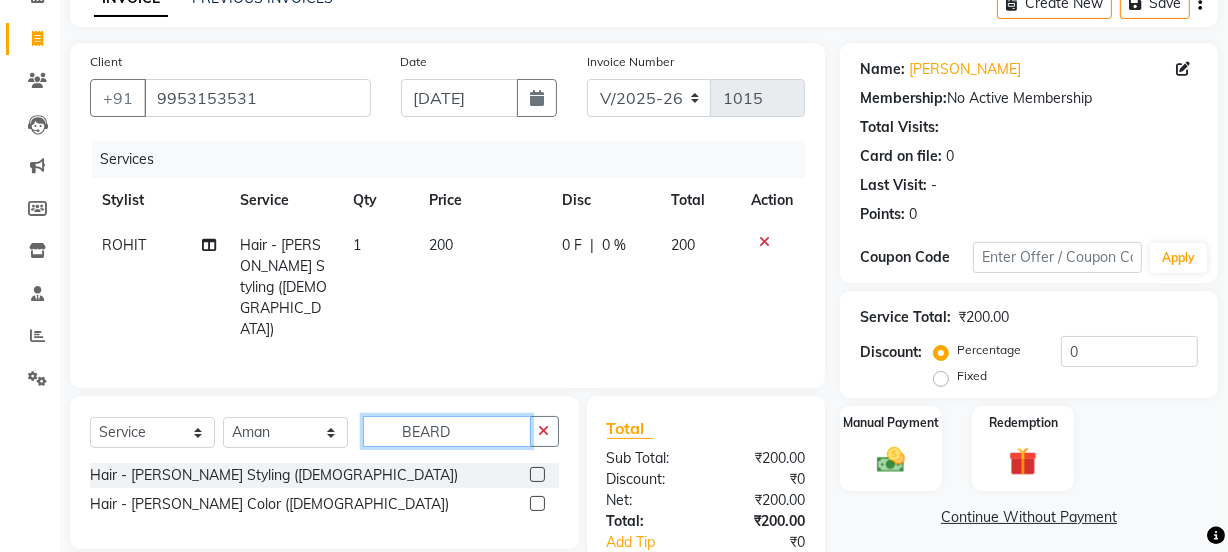 type on "BEARD" 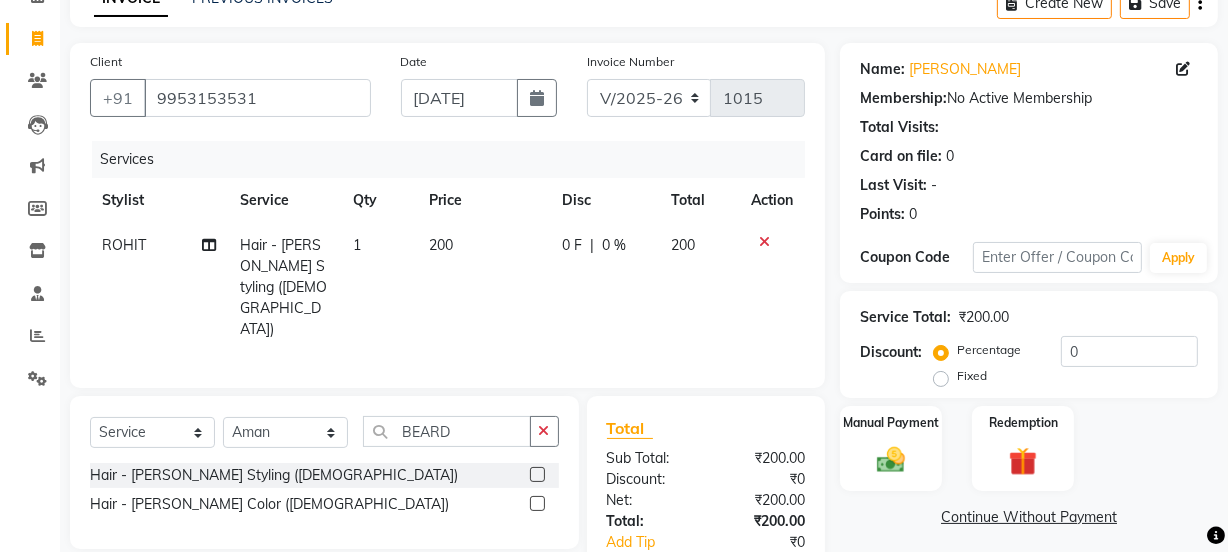 drag, startPoint x: 547, startPoint y: 453, endPoint x: 540, endPoint y: 442, distance: 13.038404 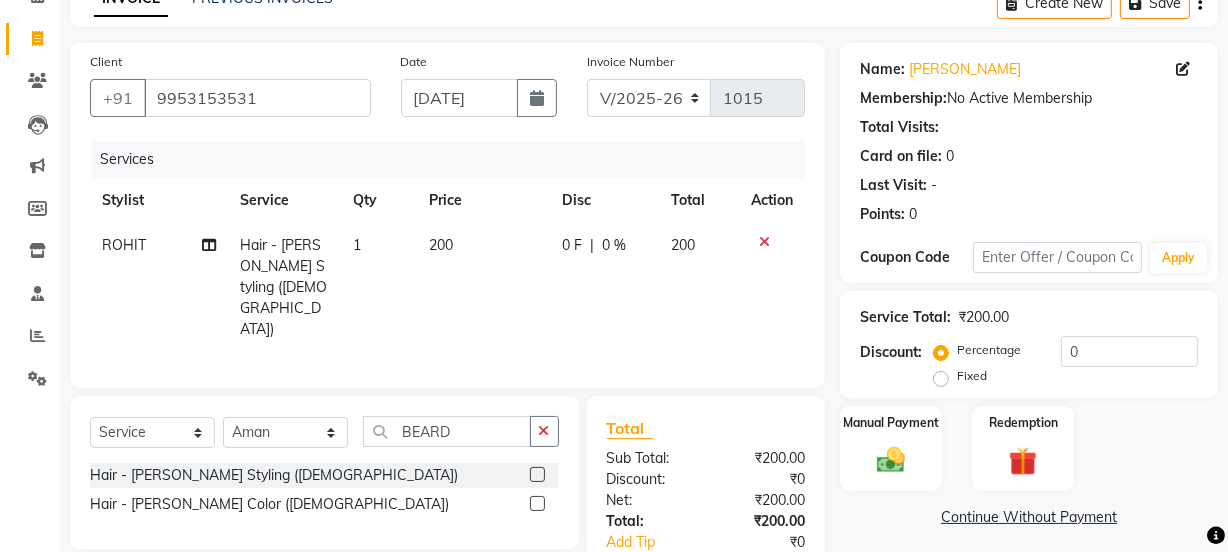 click 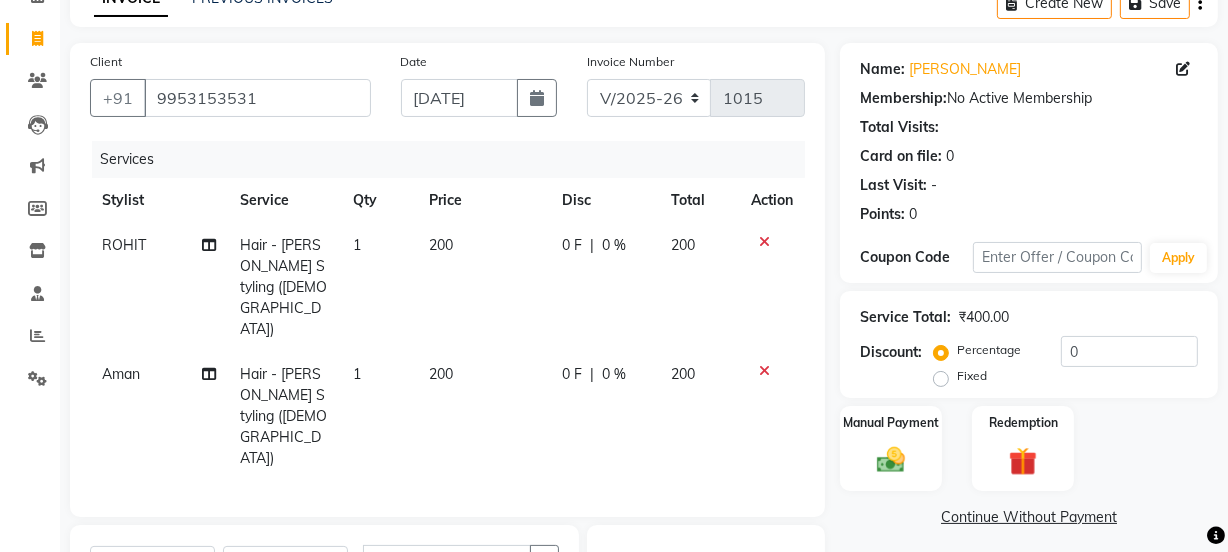 checkbox on "false" 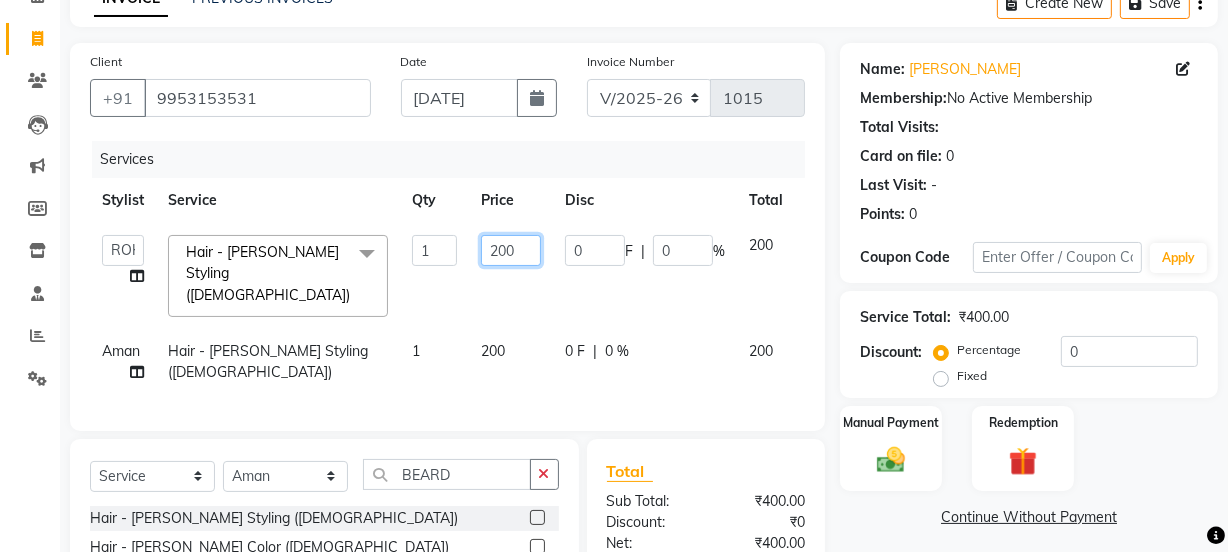 click on "200" 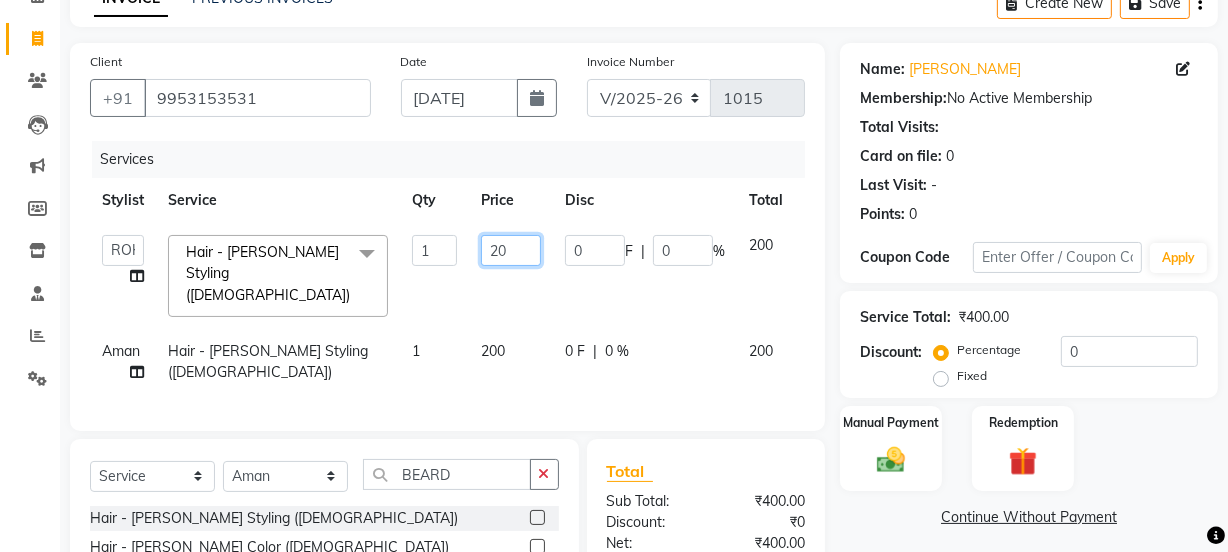 type on "2" 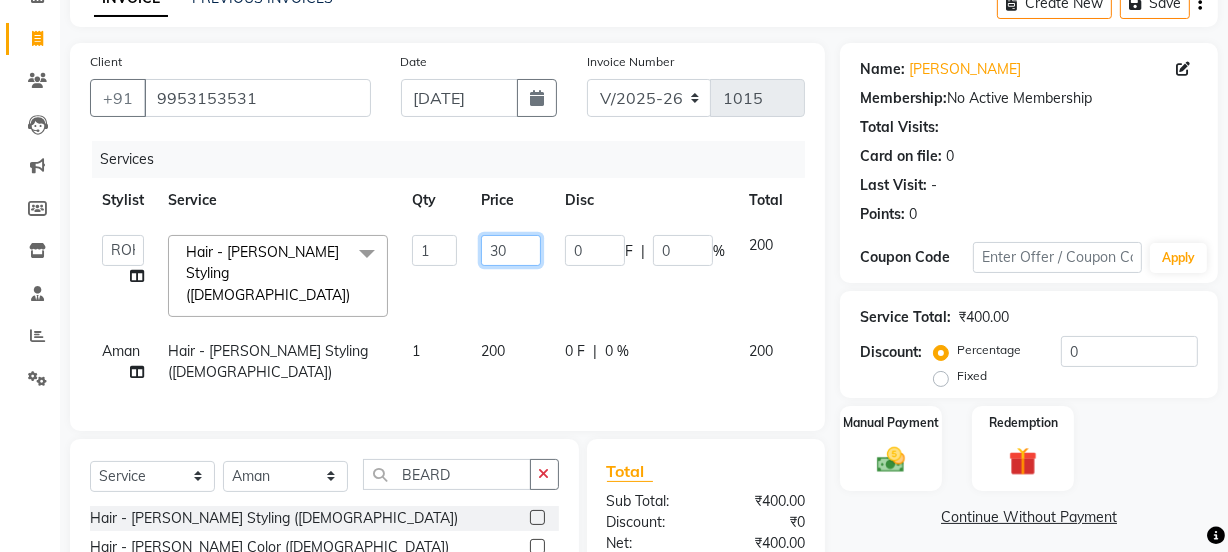 type on "300" 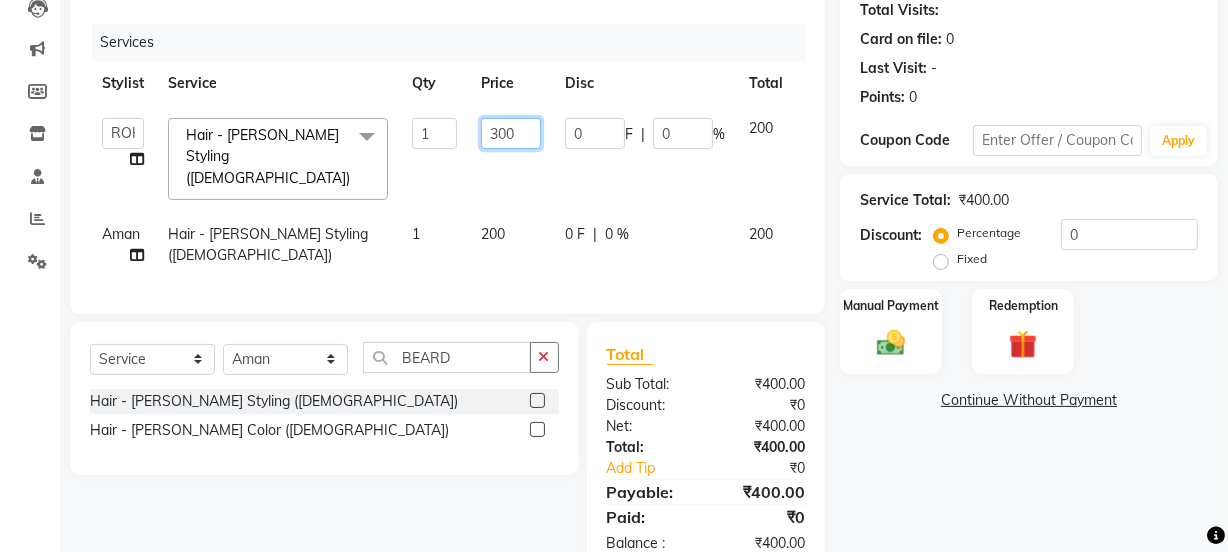 scroll, scrollTop: 269, scrollLeft: 0, axis: vertical 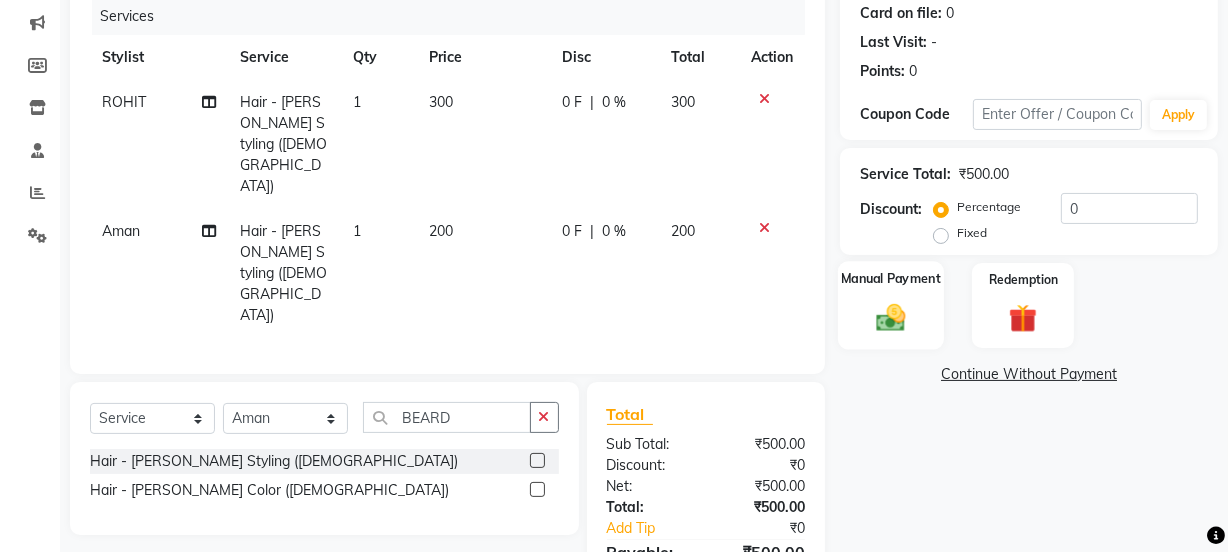 click on "Manual Payment" 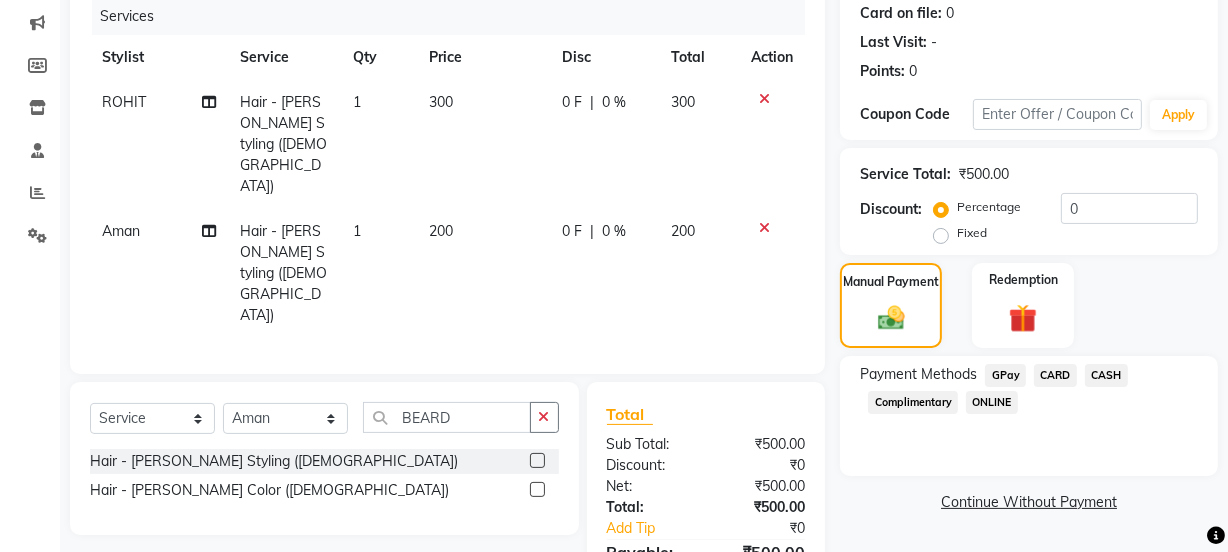 click on "ONLINE" 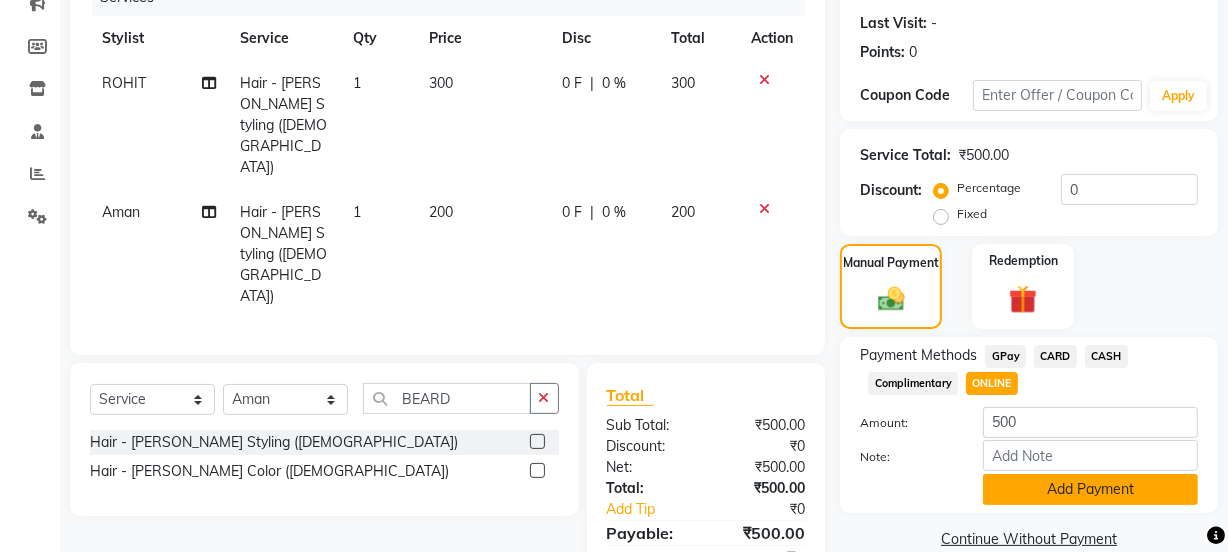 click on "Add Payment" 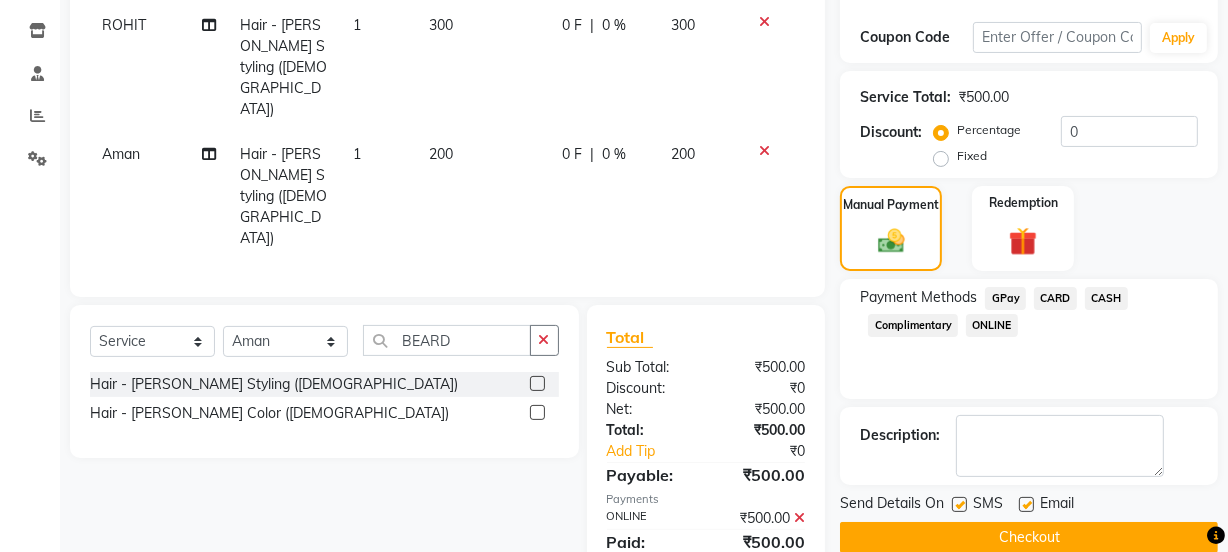 scroll, scrollTop: 357, scrollLeft: 0, axis: vertical 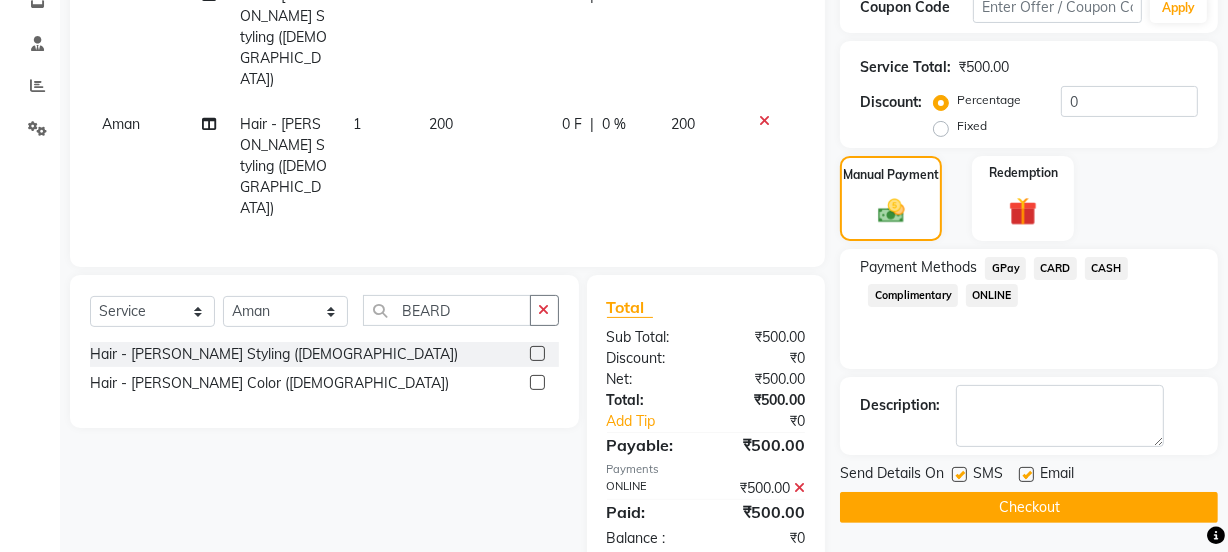 click on "Checkout" 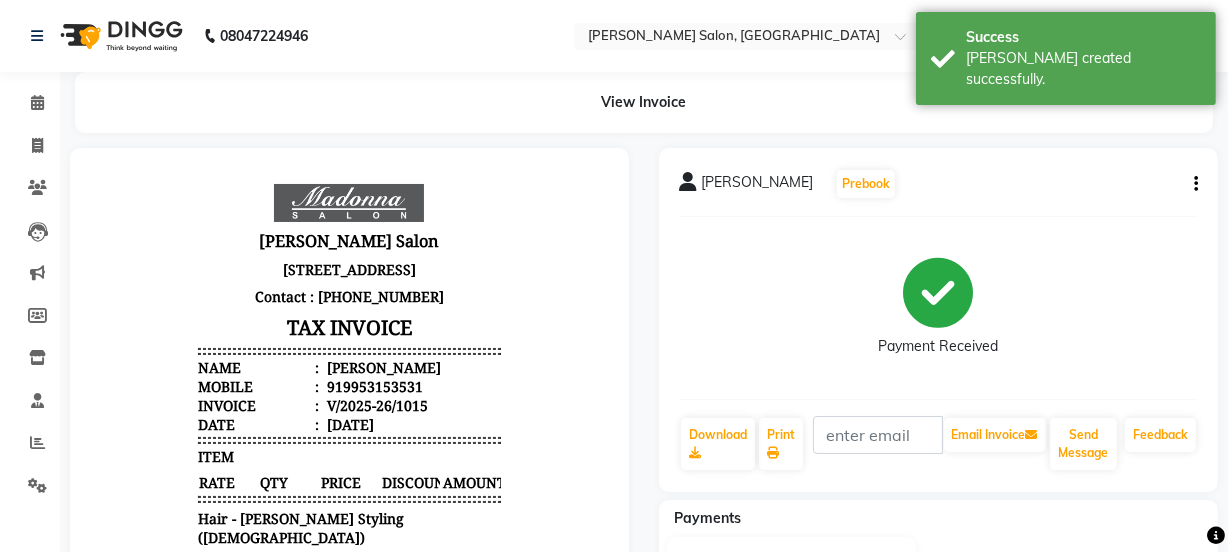 scroll, scrollTop: 0, scrollLeft: 0, axis: both 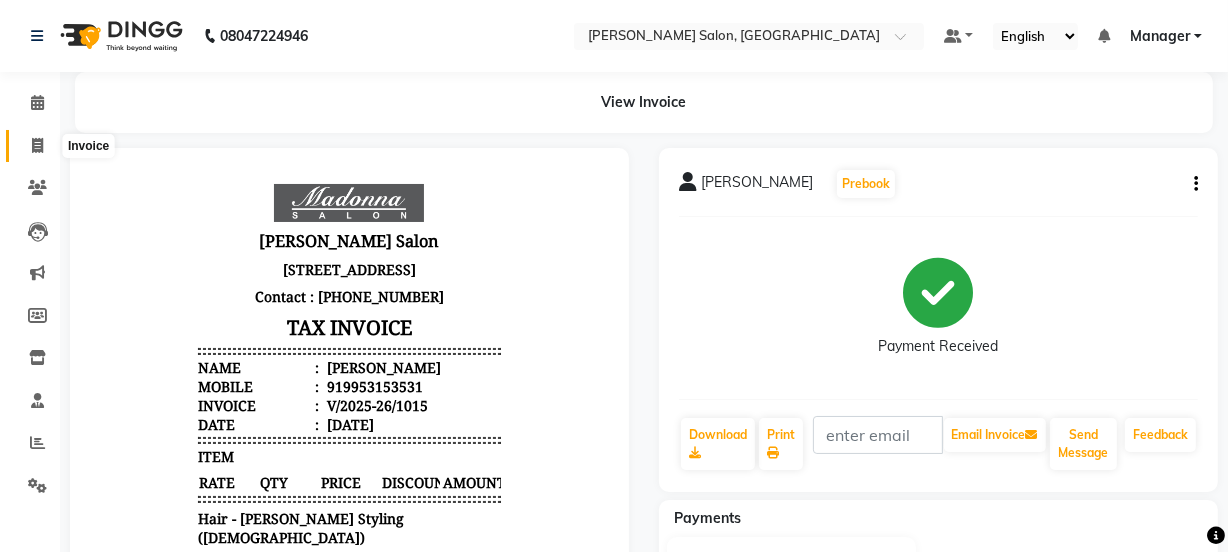 click 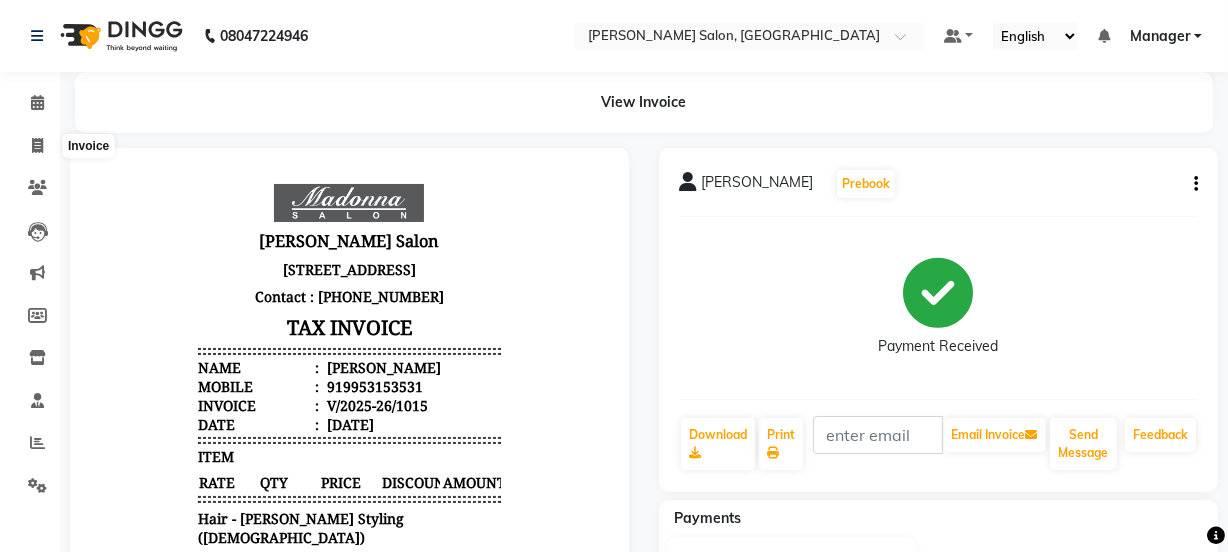 select on "service" 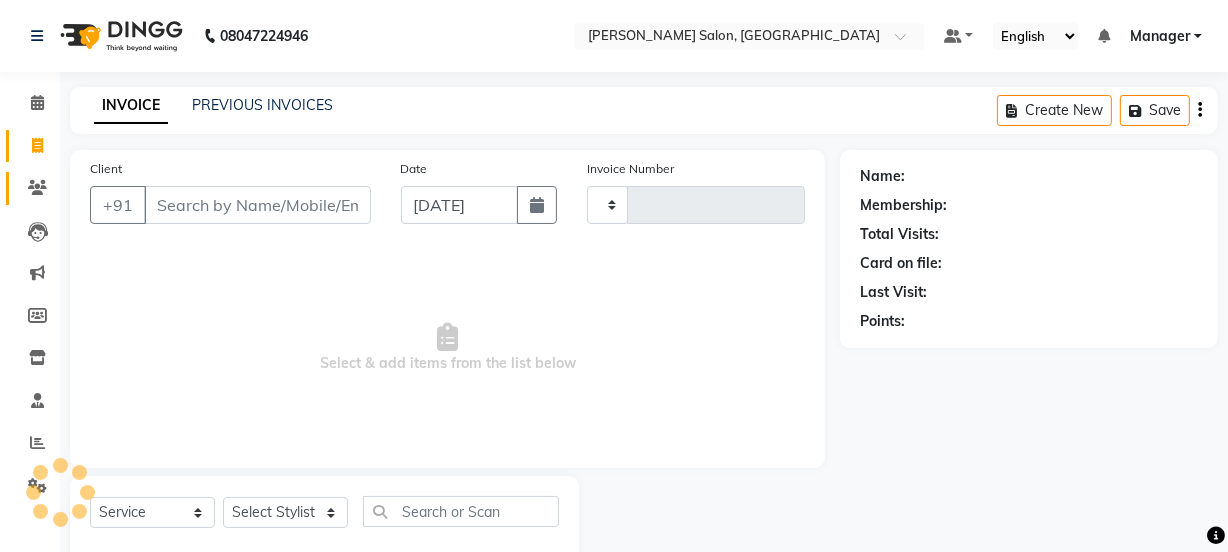 type on "1016" 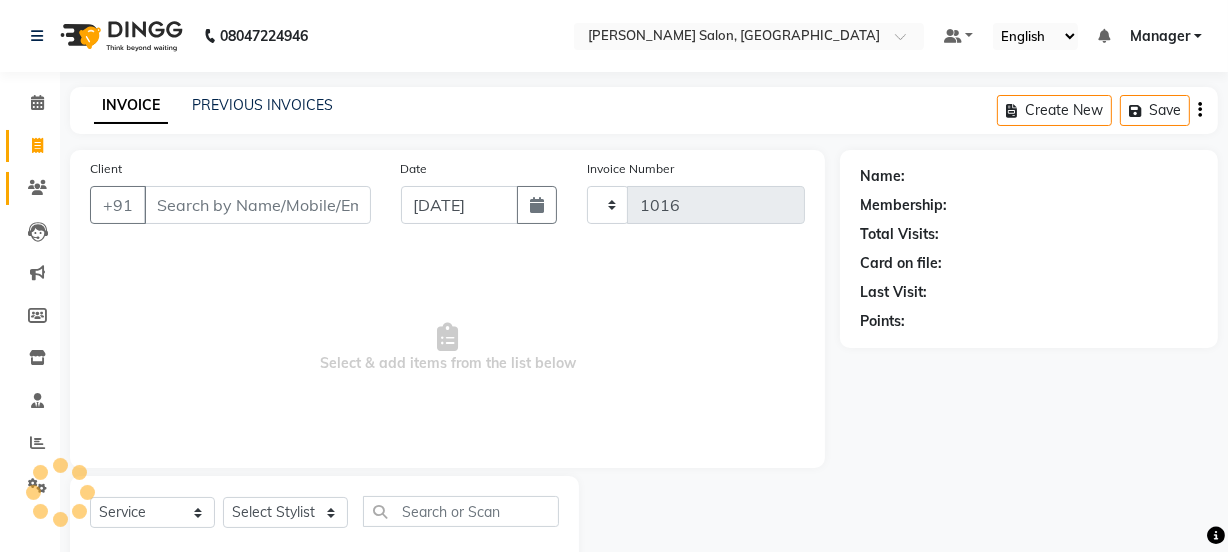 scroll, scrollTop: 50, scrollLeft: 0, axis: vertical 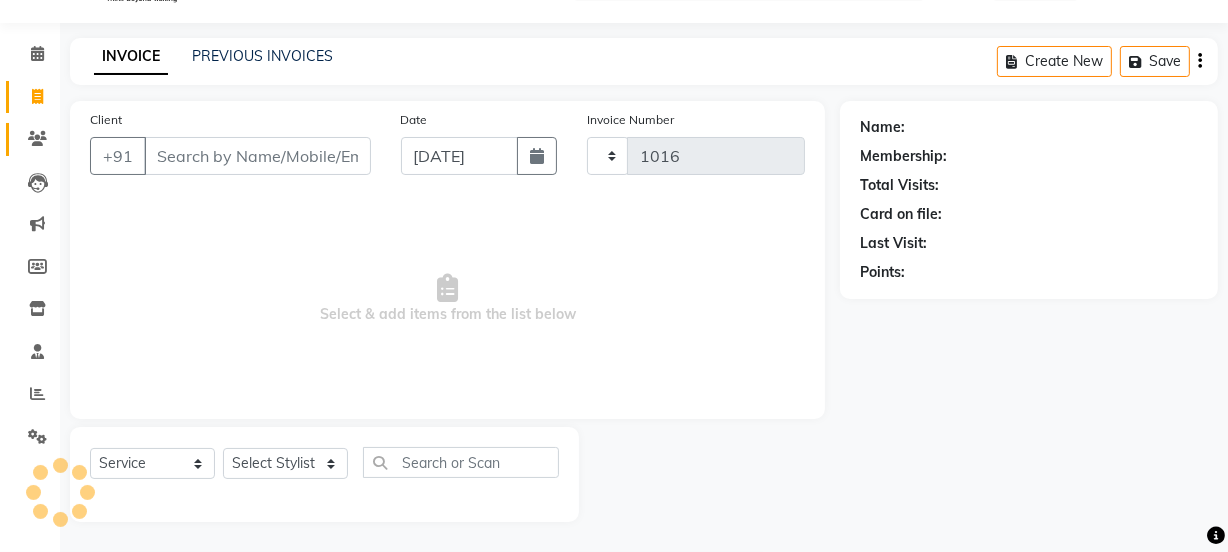 select on "7672" 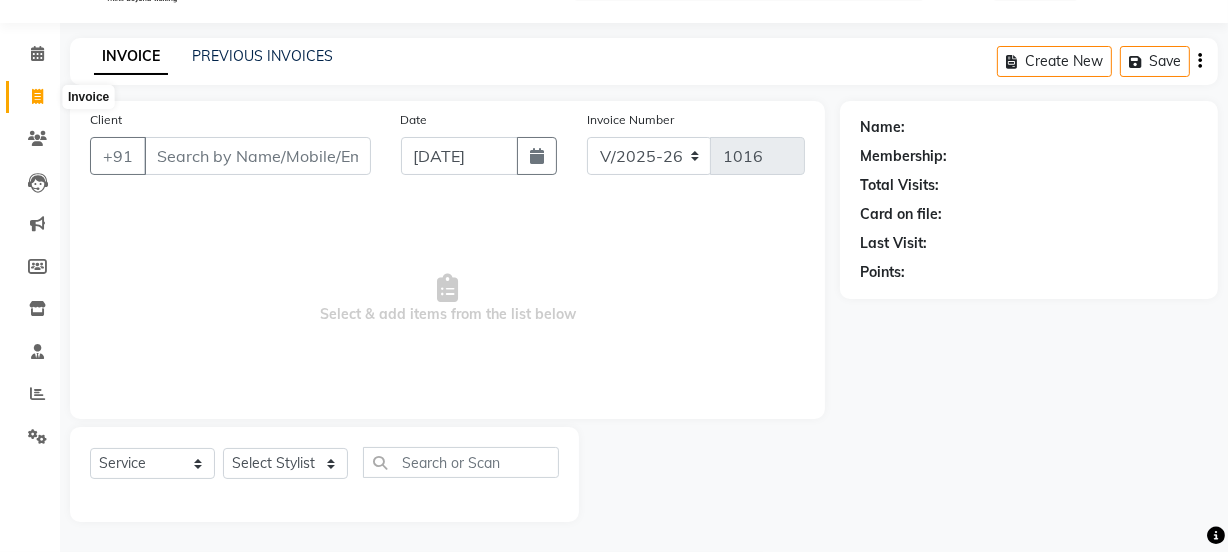 click 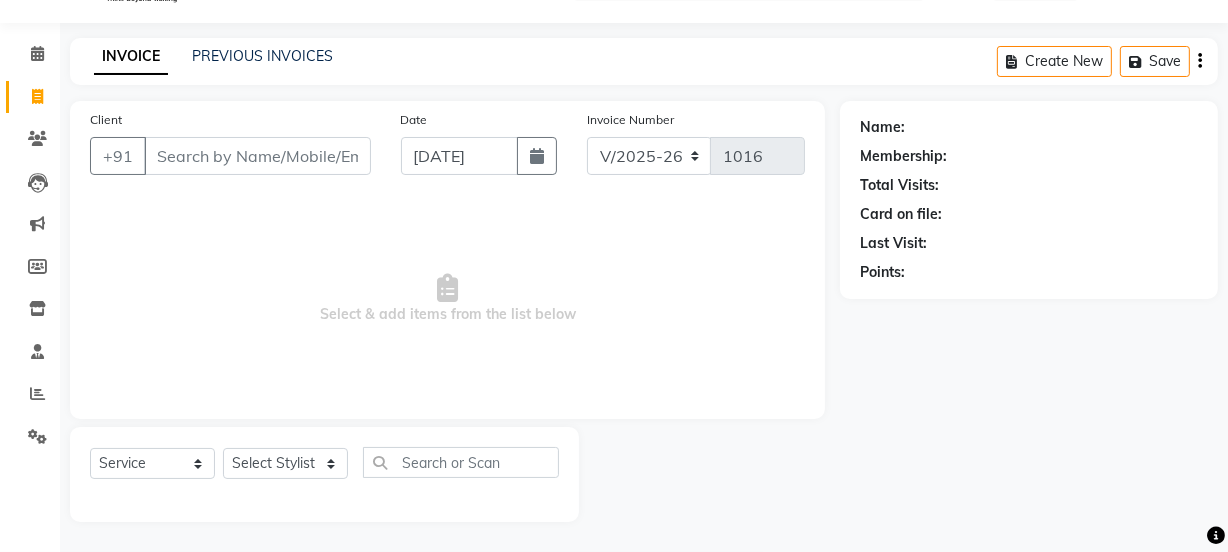 click 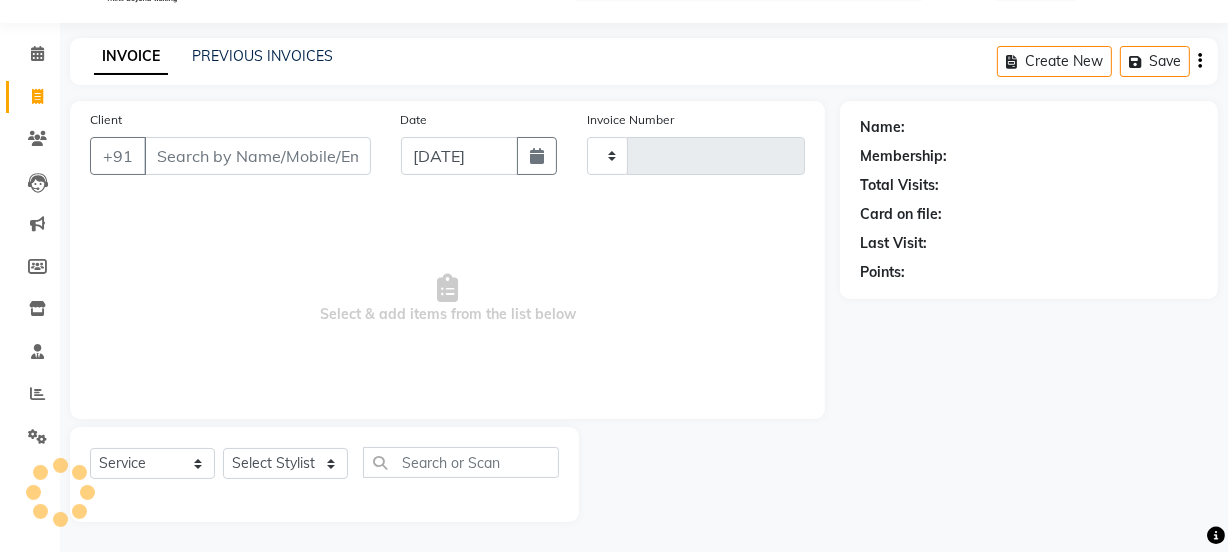 type on "1016" 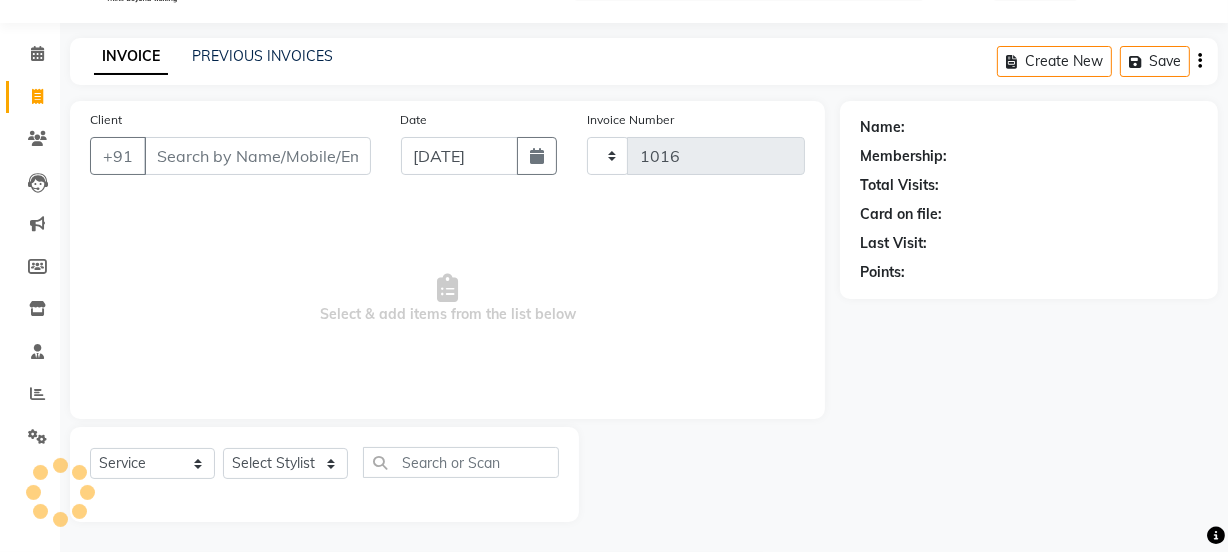 select on "7672" 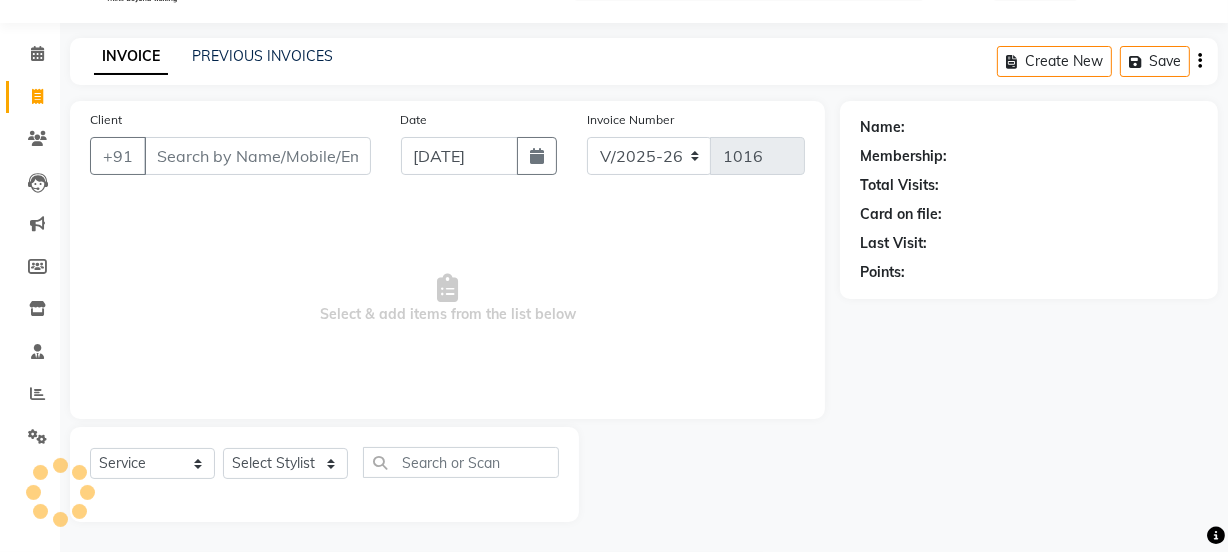 click 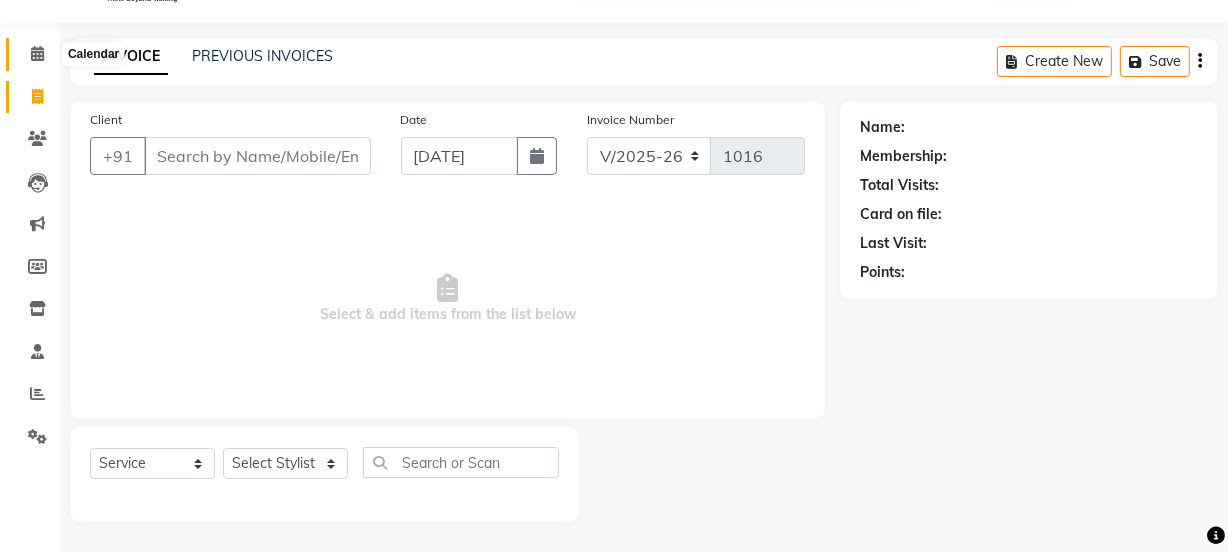 click 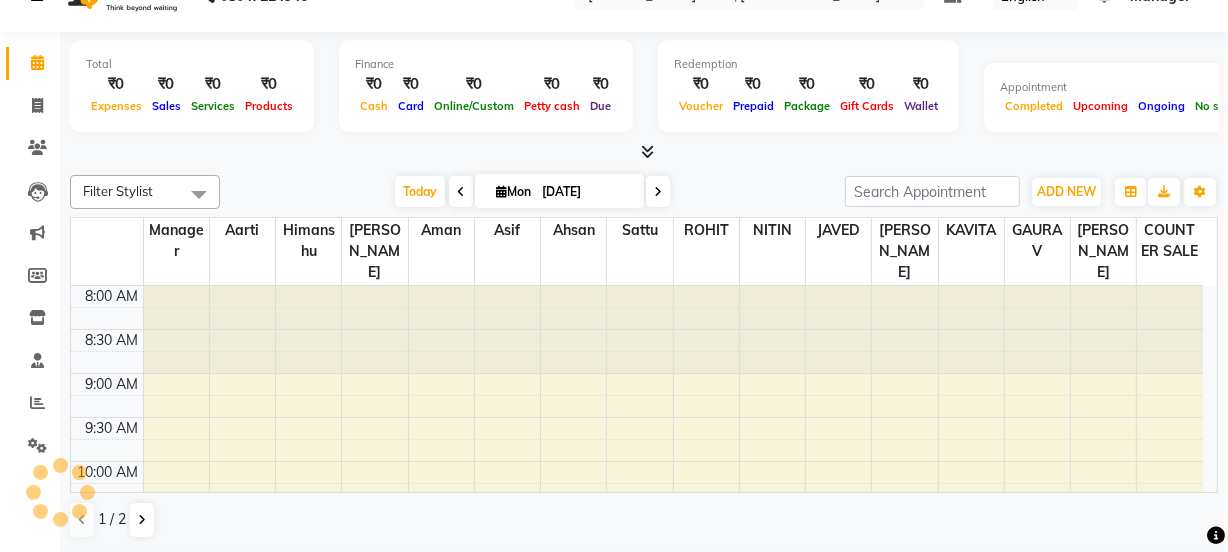 scroll, scrollTop: 0, scrollLeft: 0, axis: both 